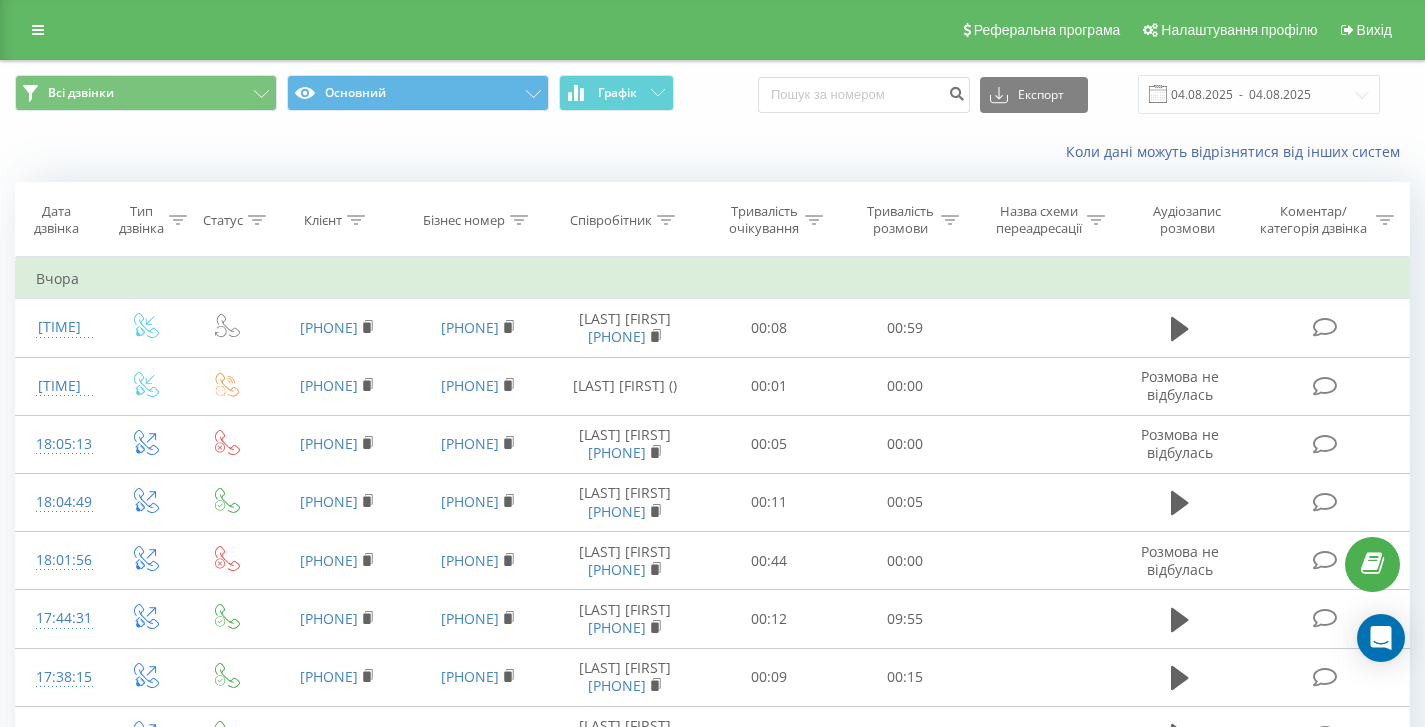 scroll, scrollTop: 95, scrollLeft: 0, axis: vertical 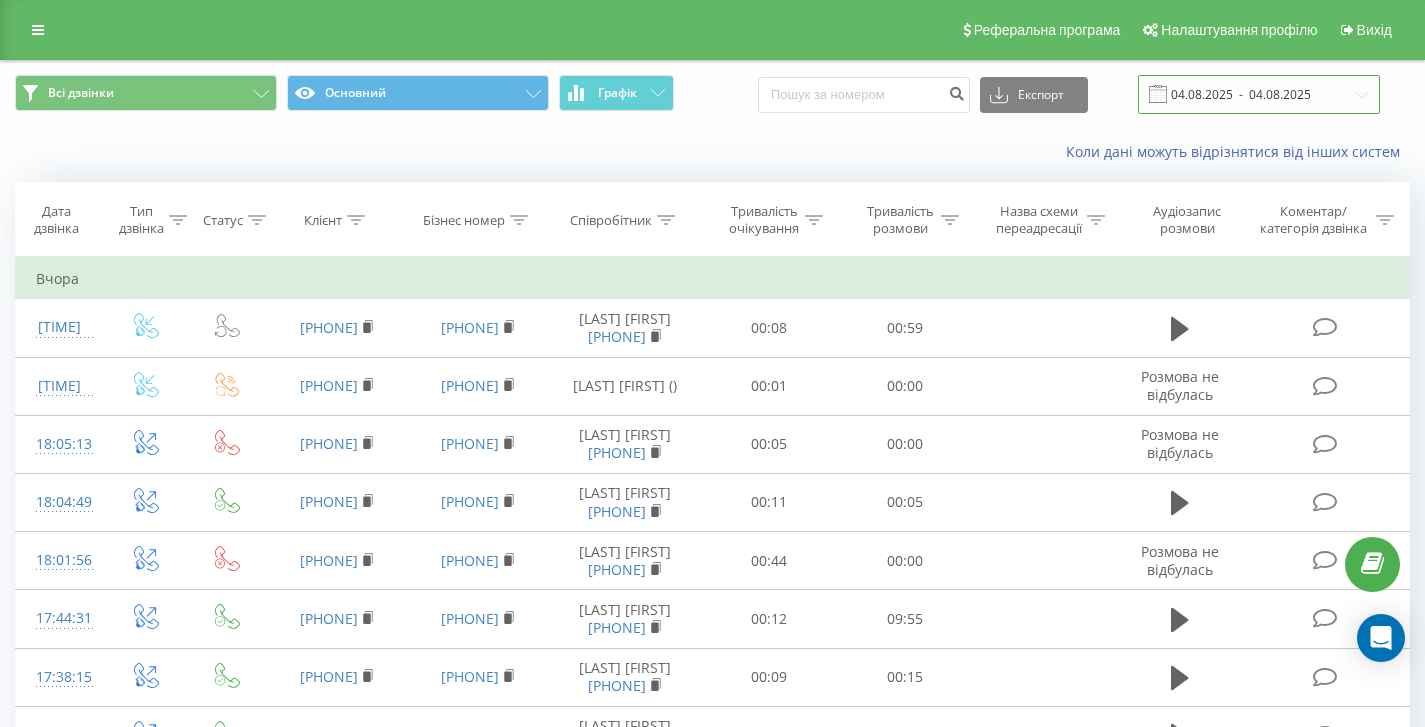 click on "04.08.2025  -  04.08.2025" at bounding box center [1259, 94] 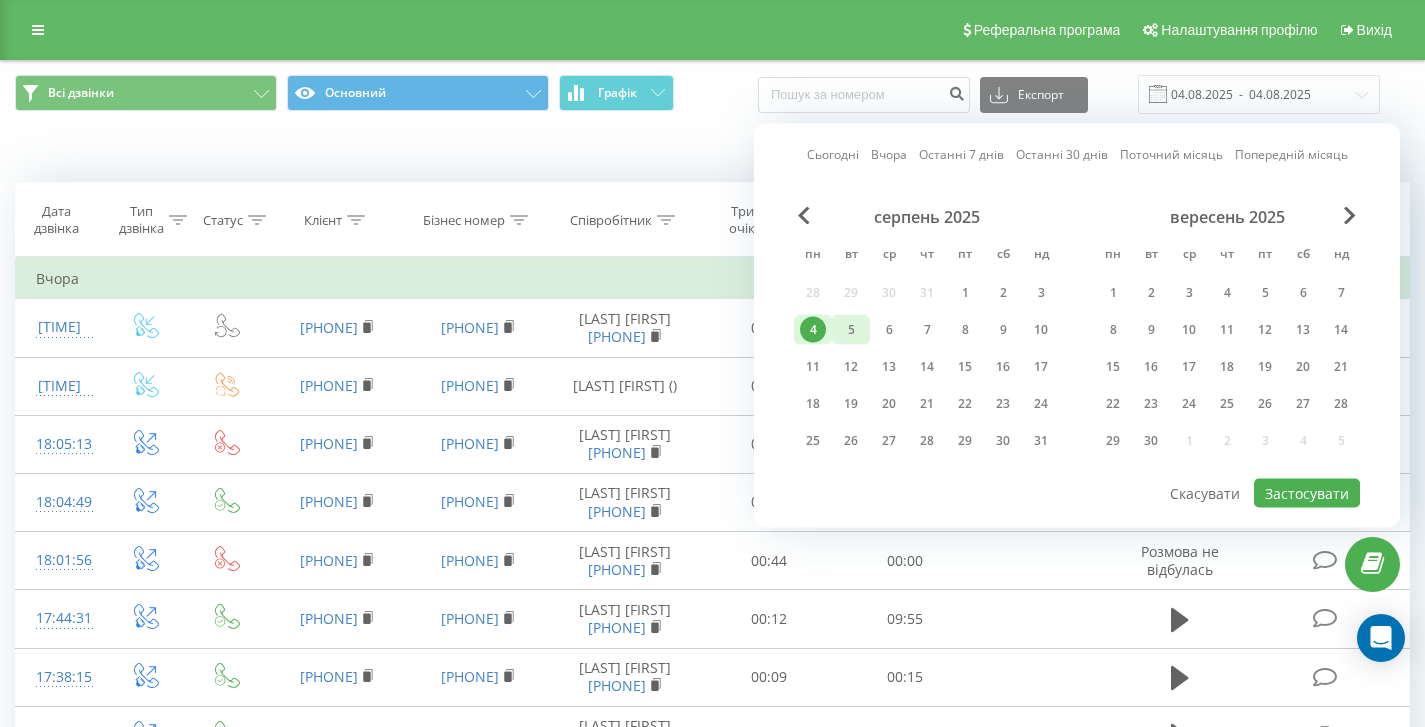 click on "5" at bounding box center [851, 330] 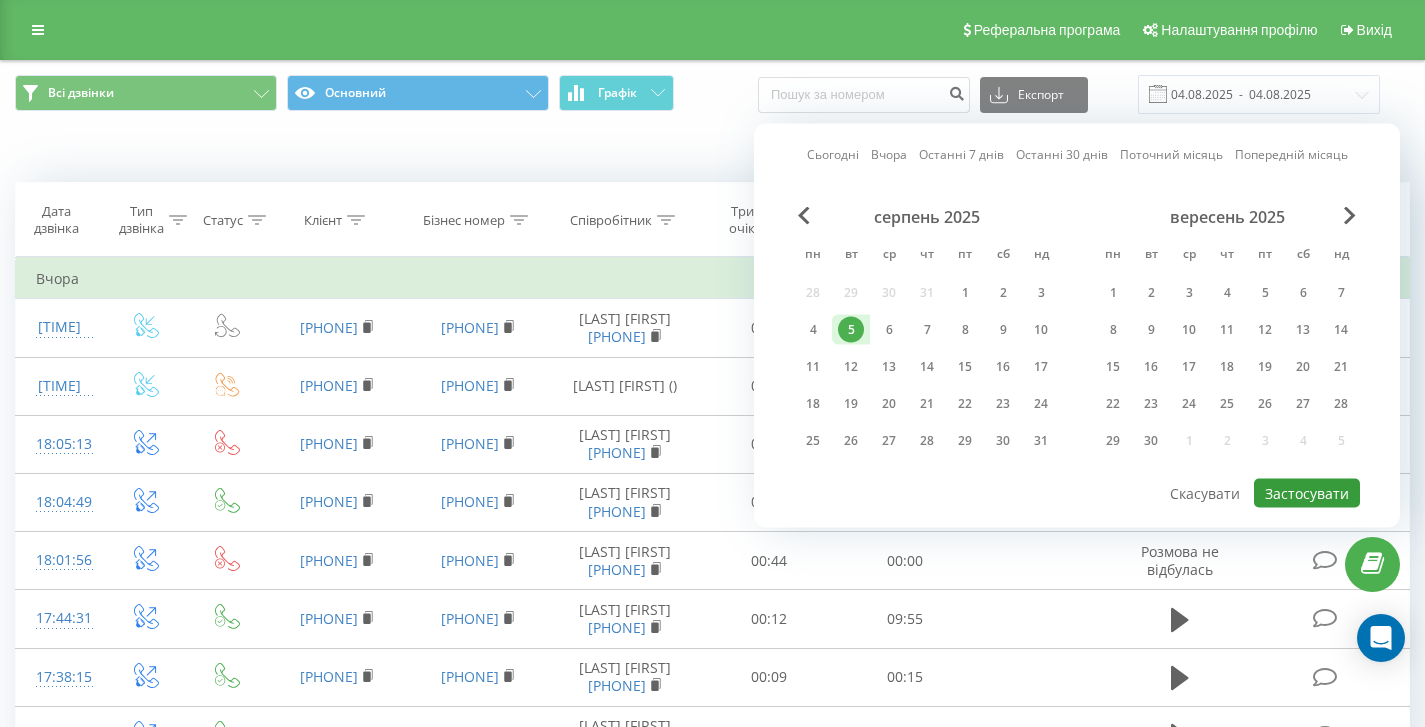 click on "Застосувати" at bounding box center (1307, 493) 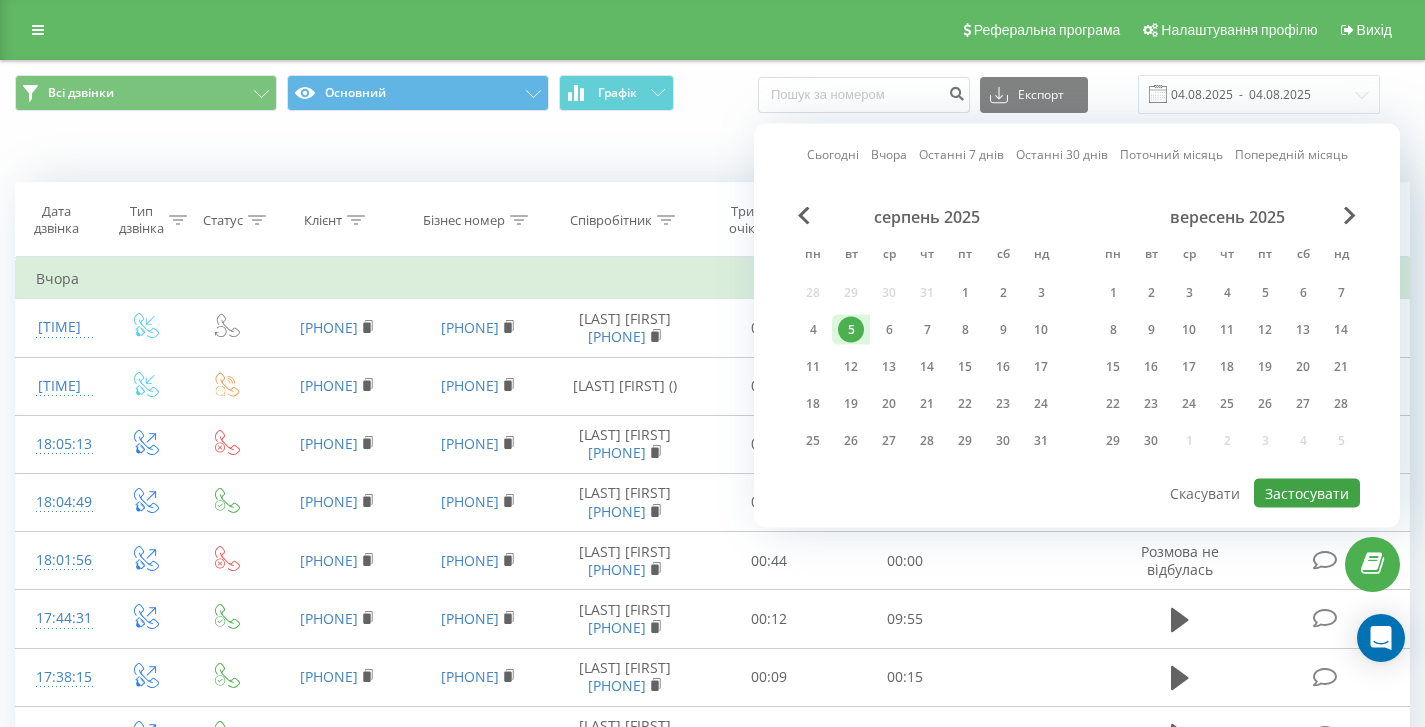 type on "05.08.2025  -  05.08.2025" 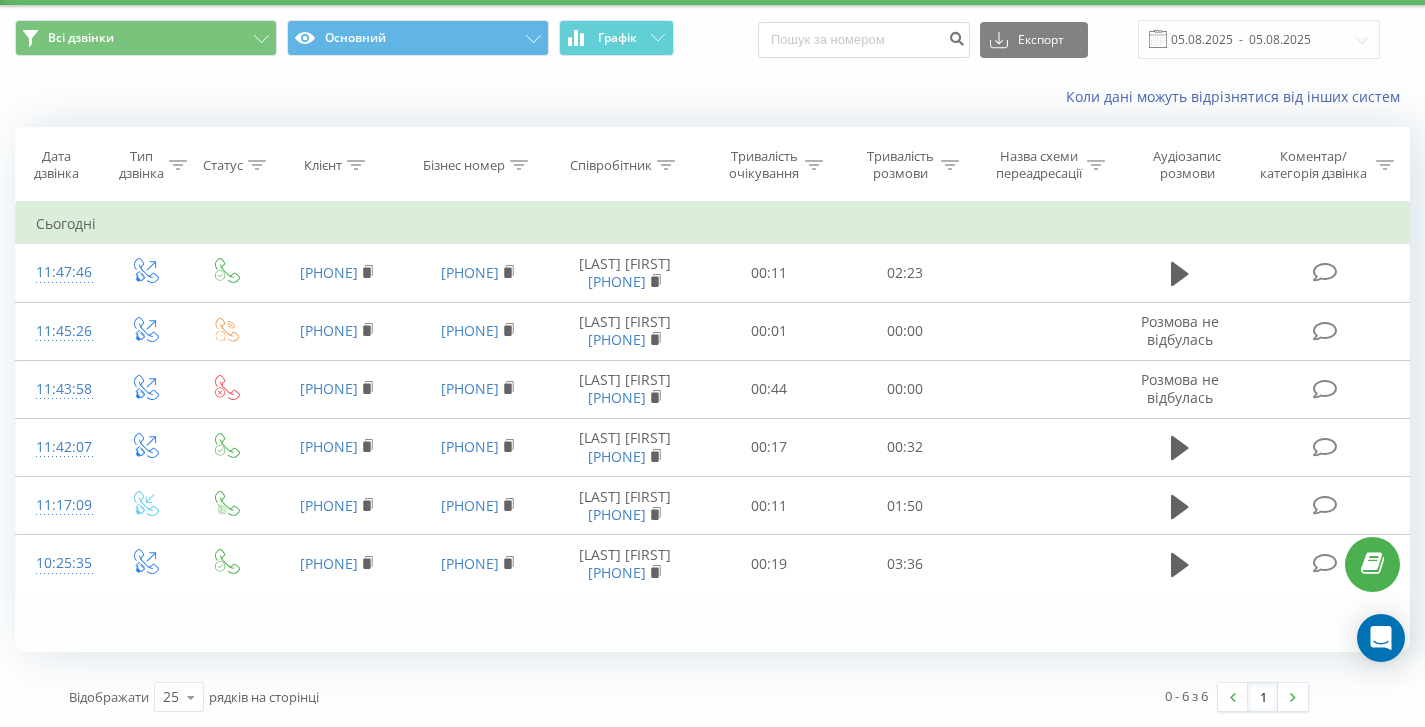 scroll, scrollTop: 0, scrollLeft: 0, axis: both 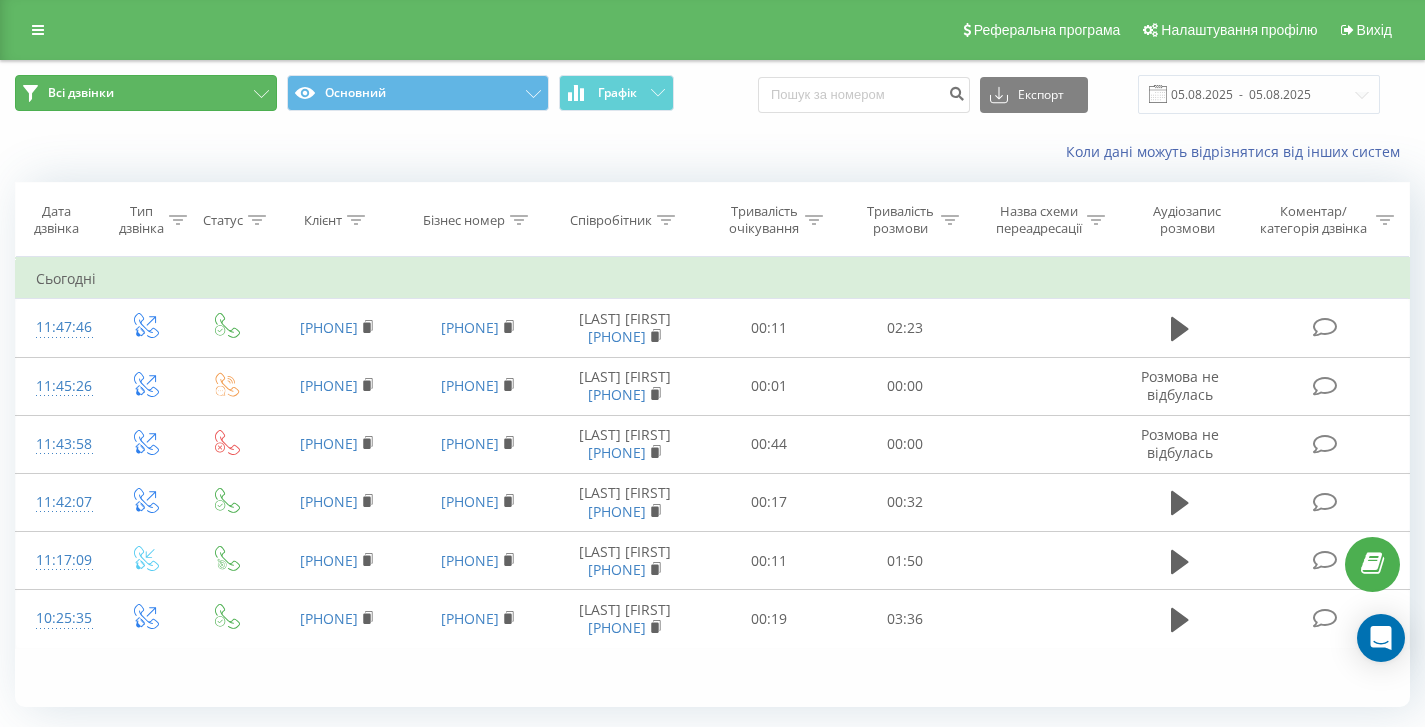 click on "Всі дзвінки" at bounding box center [146, 93] 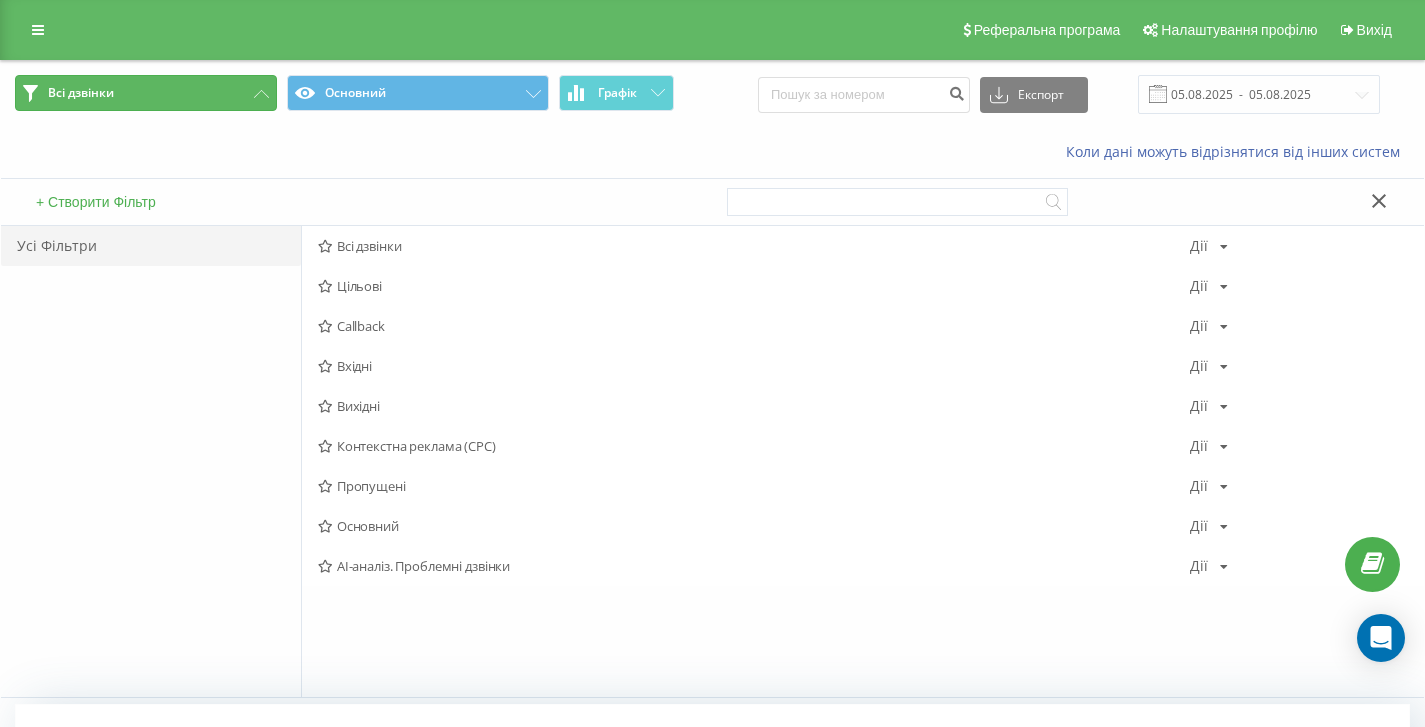 click on "Всі дзвінки" at bounding box center [146, 93] 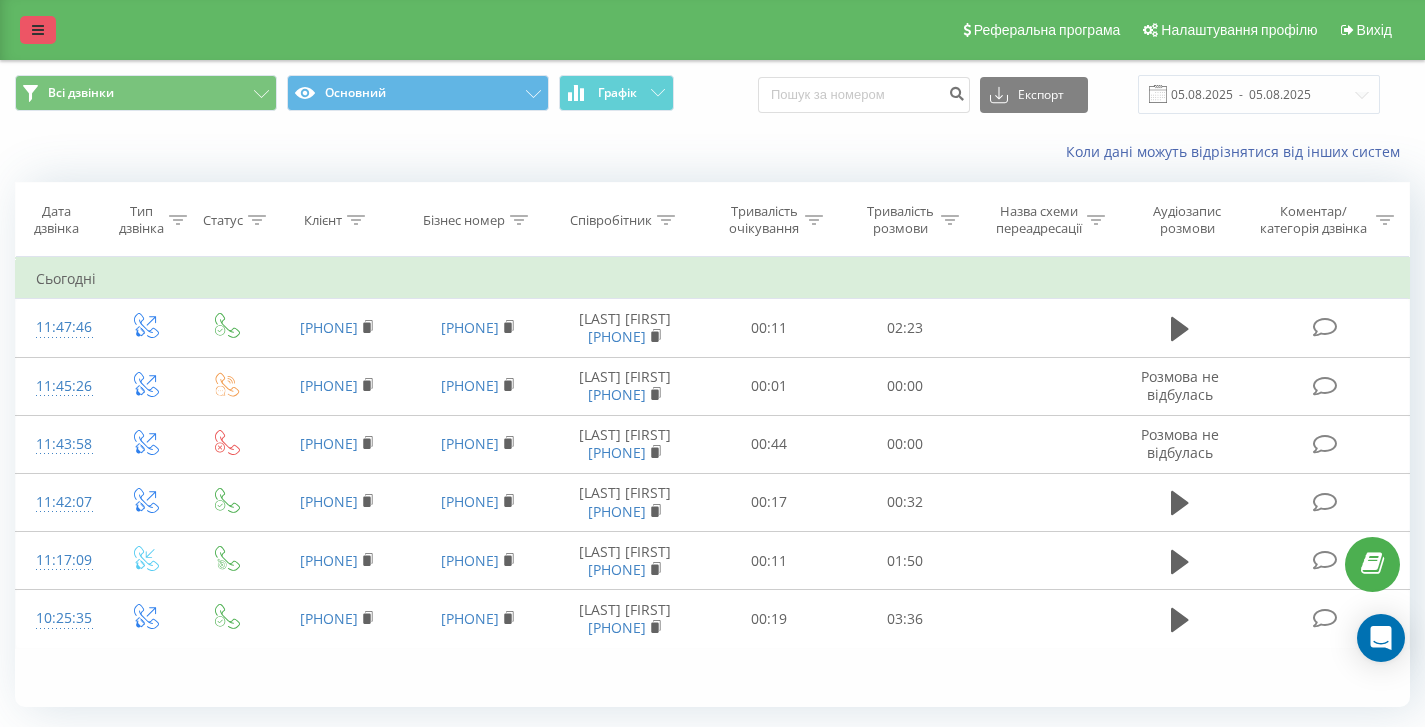 click at bounding box center [38, 30] 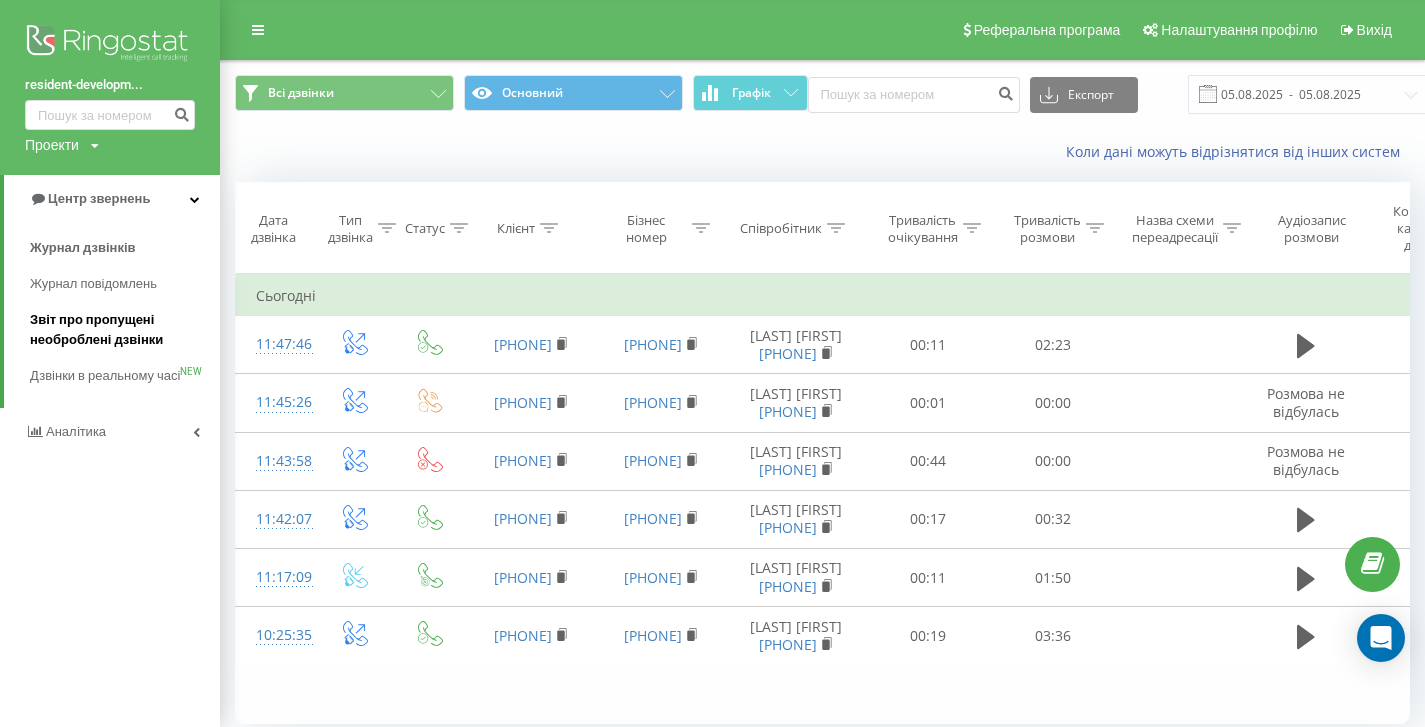 click on "Звіт про пропущені необроблені дзвінки" at bounding box center [120, 330] 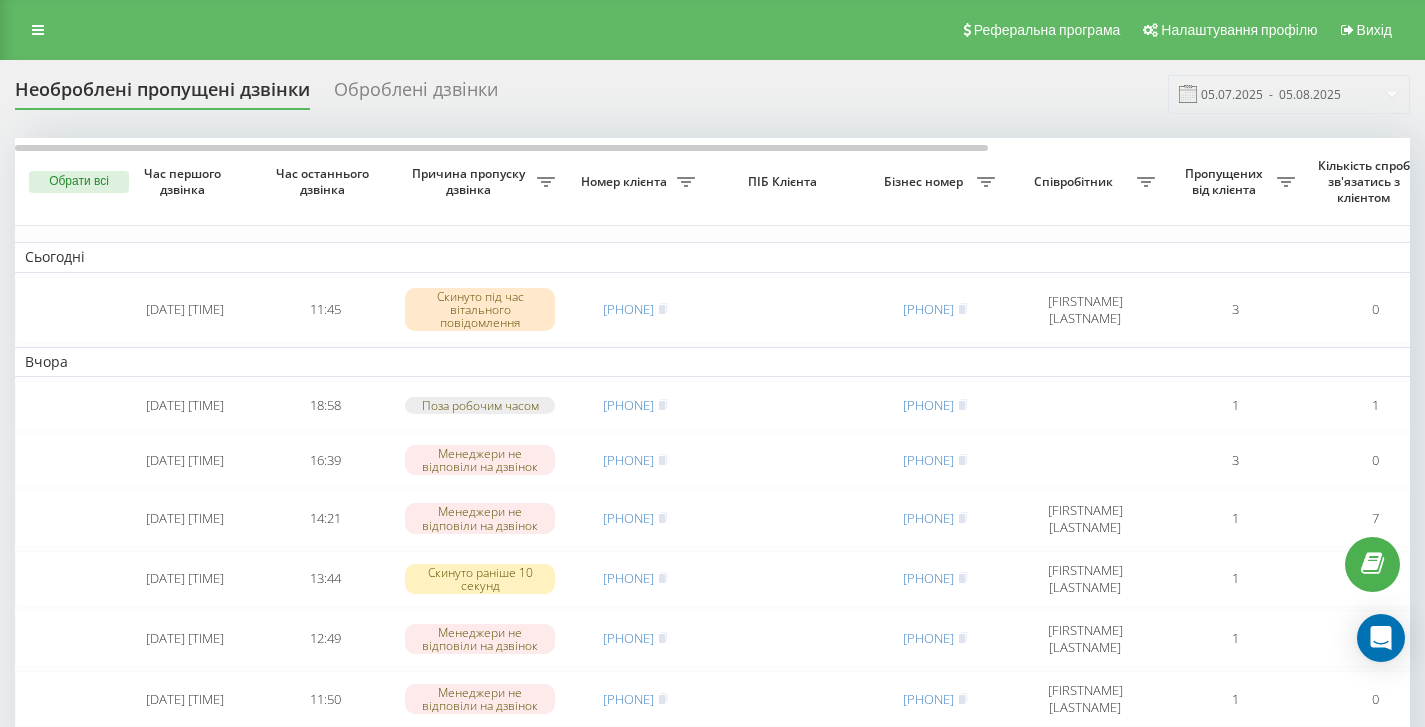 scroll, scrollTop: 0, scrollLeft: 0, axis: both 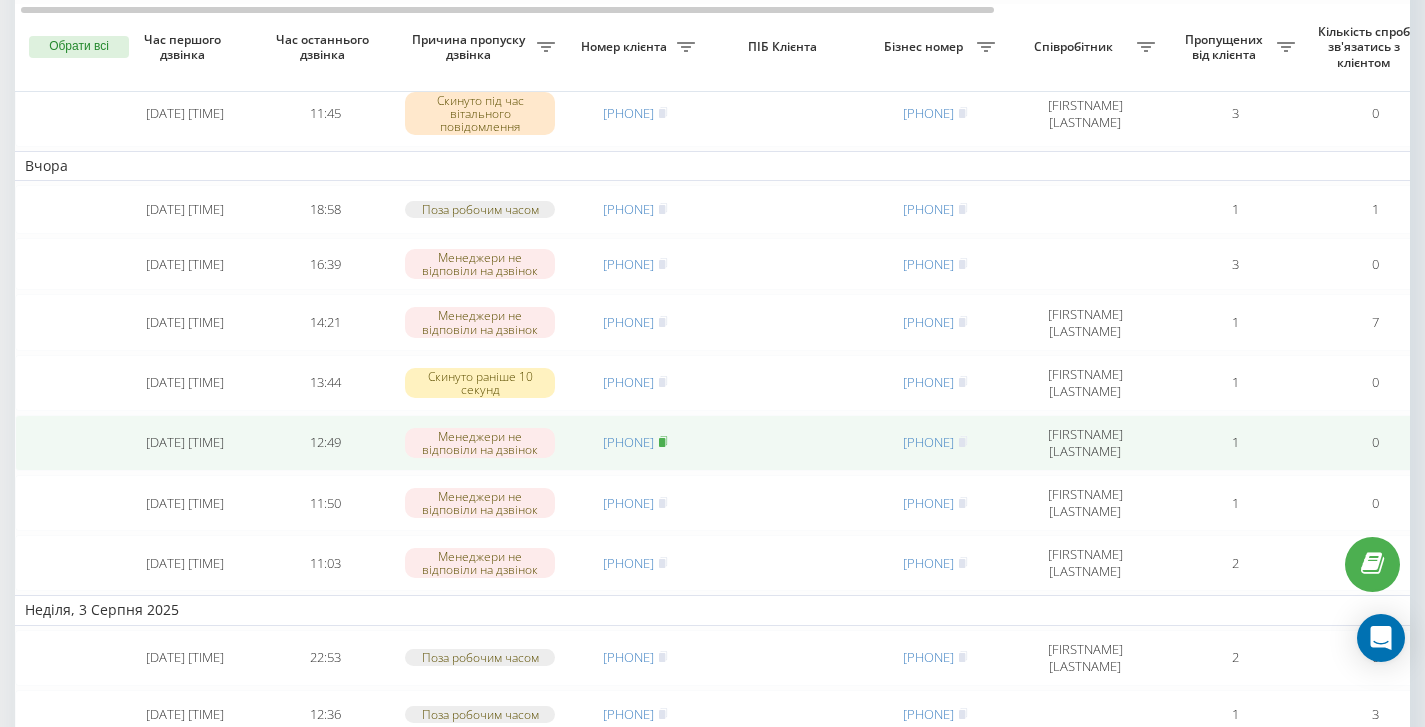 click 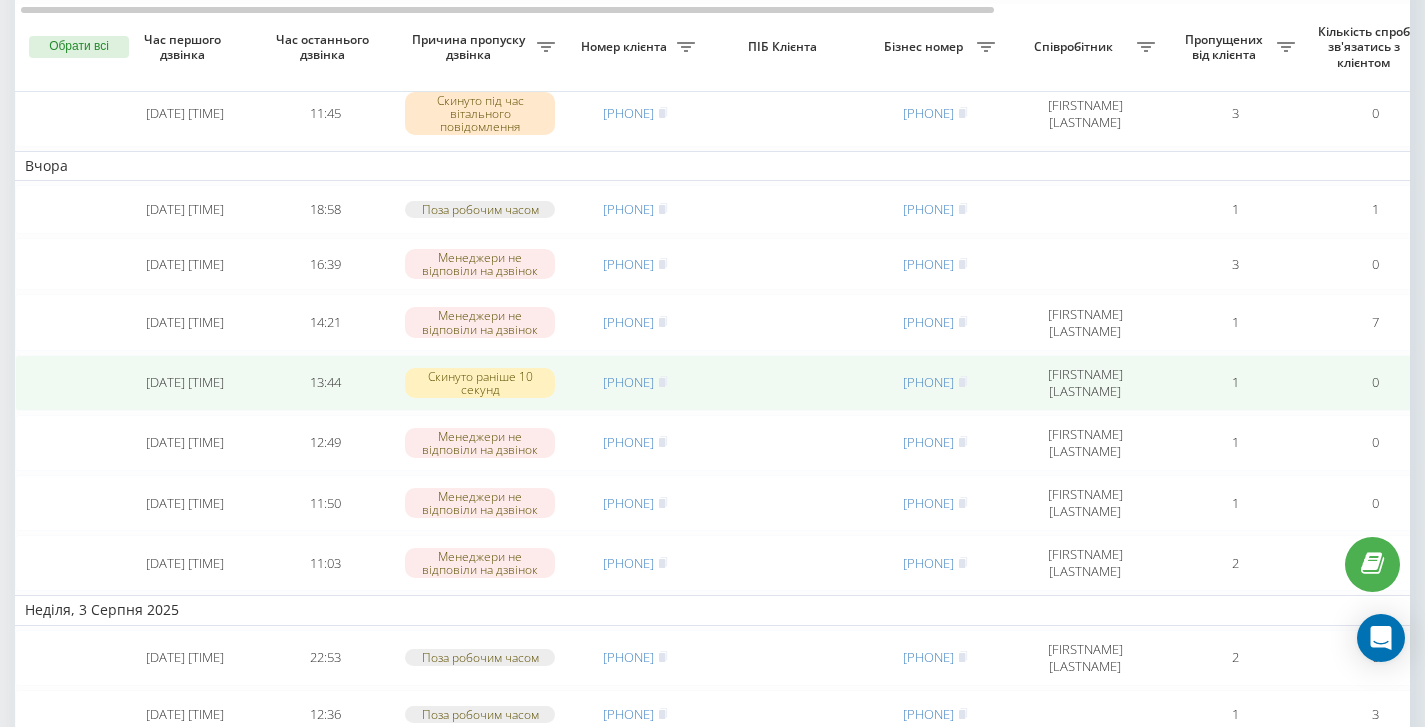 click at bounding box center (785, 383) 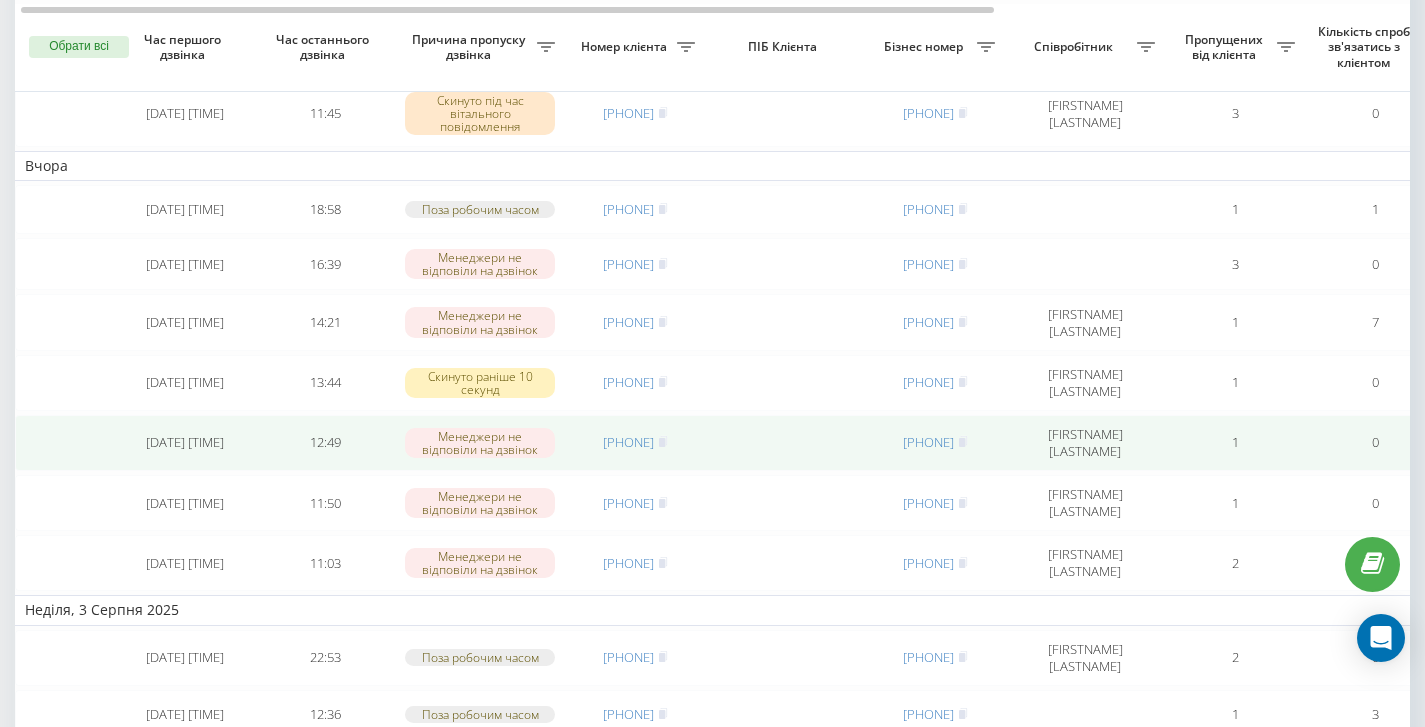 click on "380638130303" at bounding box center [935, 443] 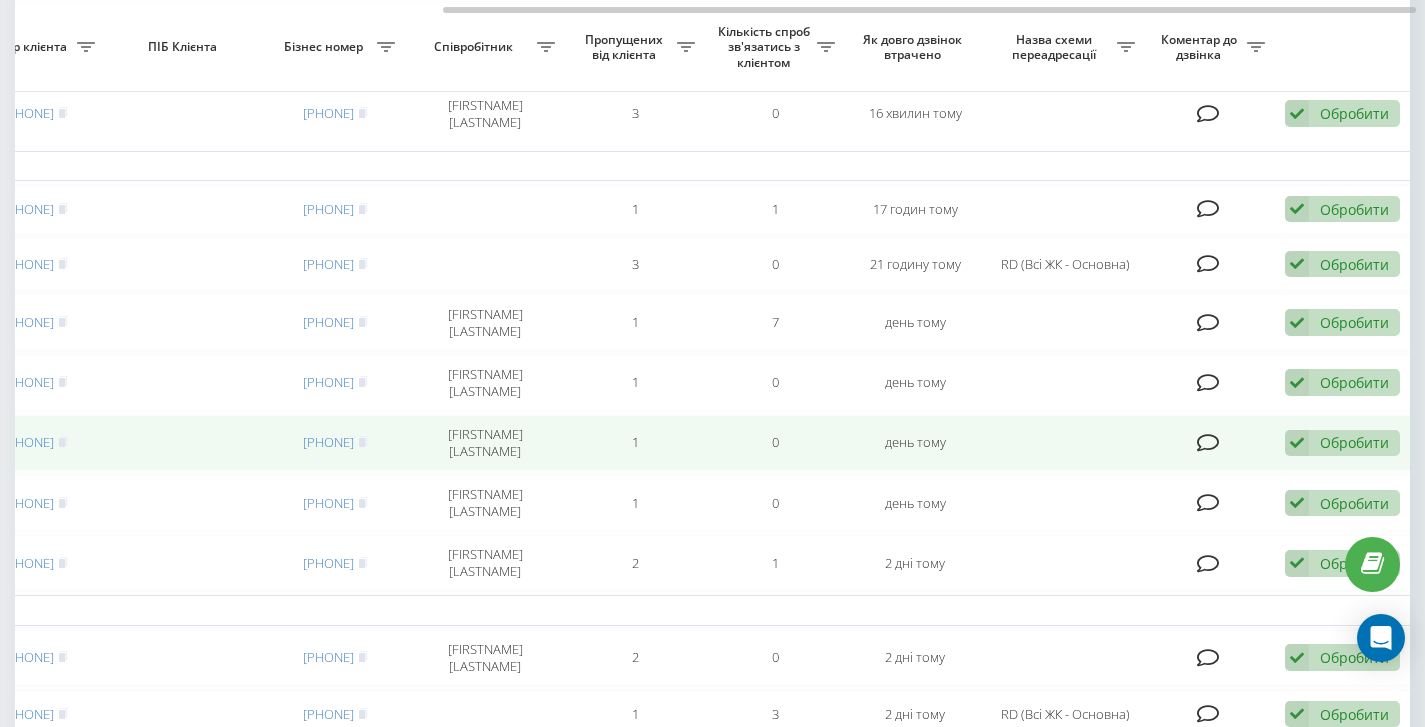 scroll, scrollTop: 0, scrollLeft: 605, axis: horizontal 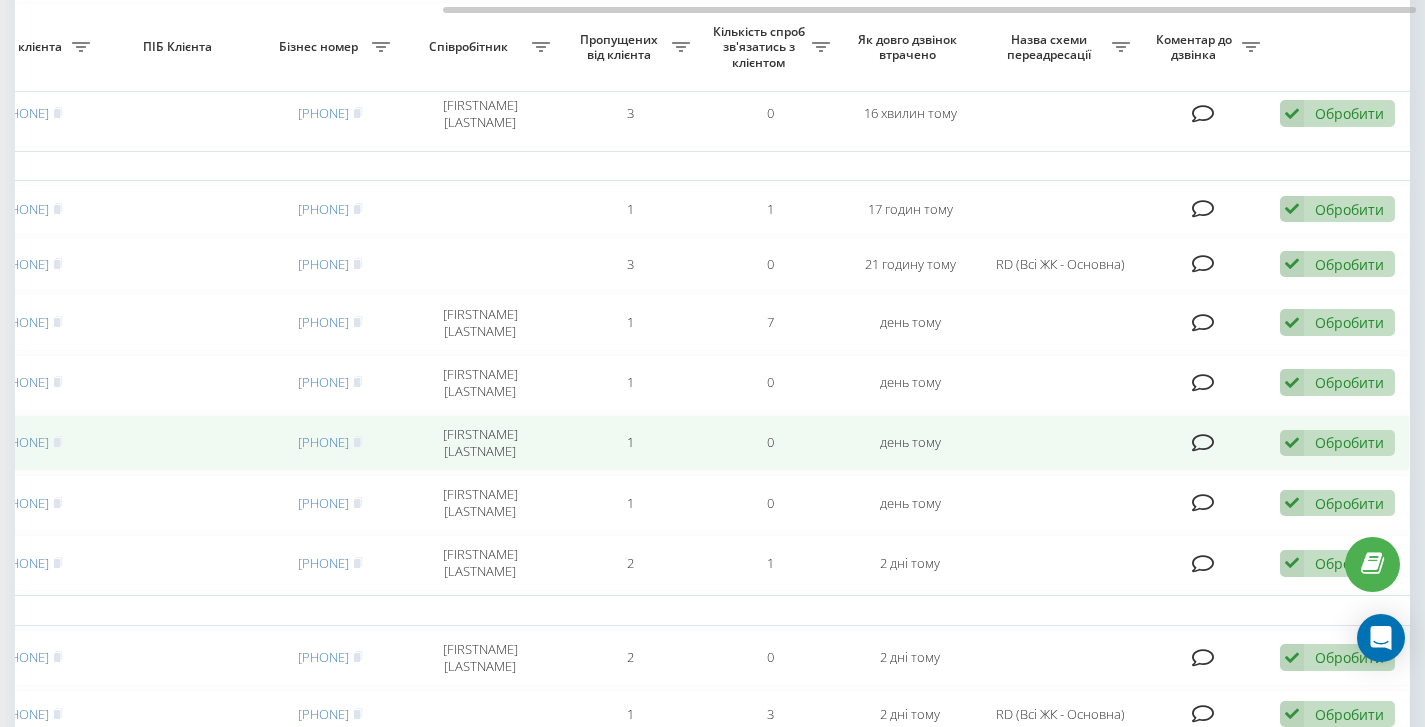 click on "Обробити" at bounding box center (1349, 442) 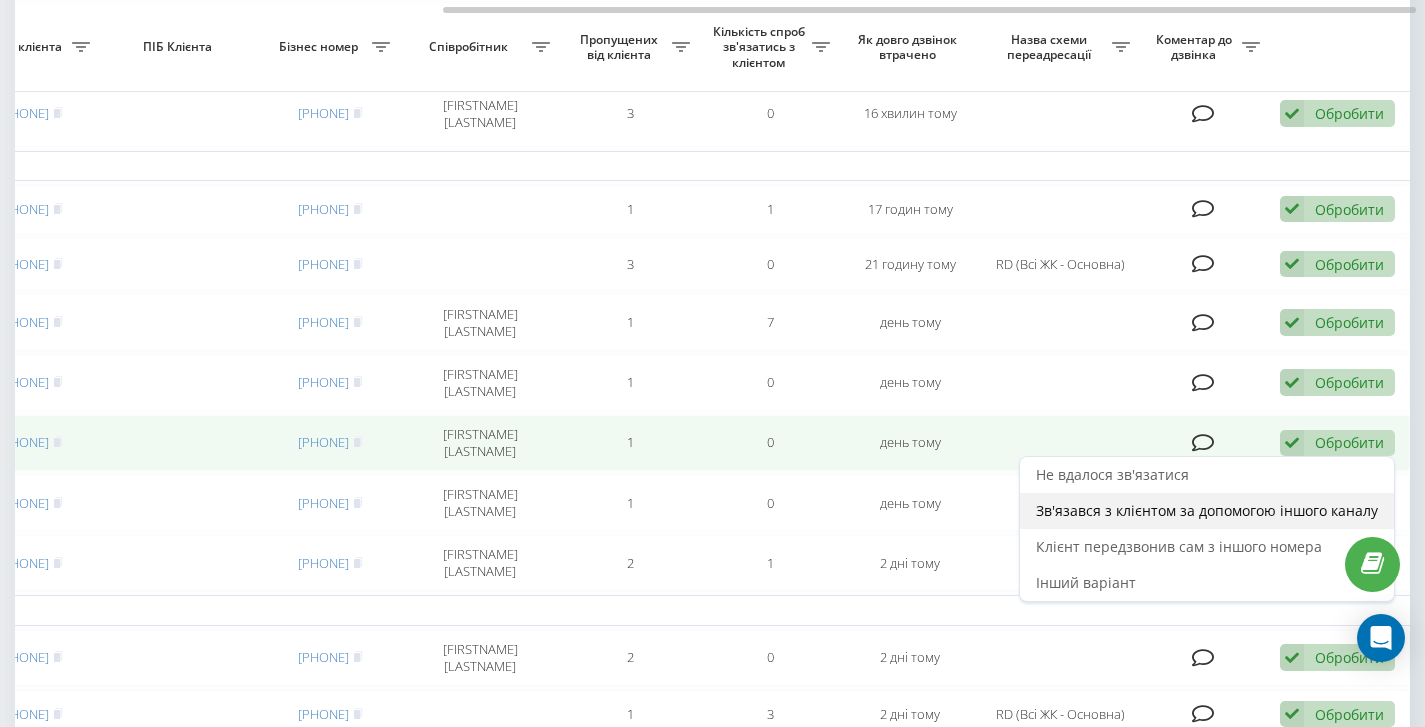 click on "Зв'язався з клієнтом за допомогою іншого каналу" at bounding box center [1207, 511] 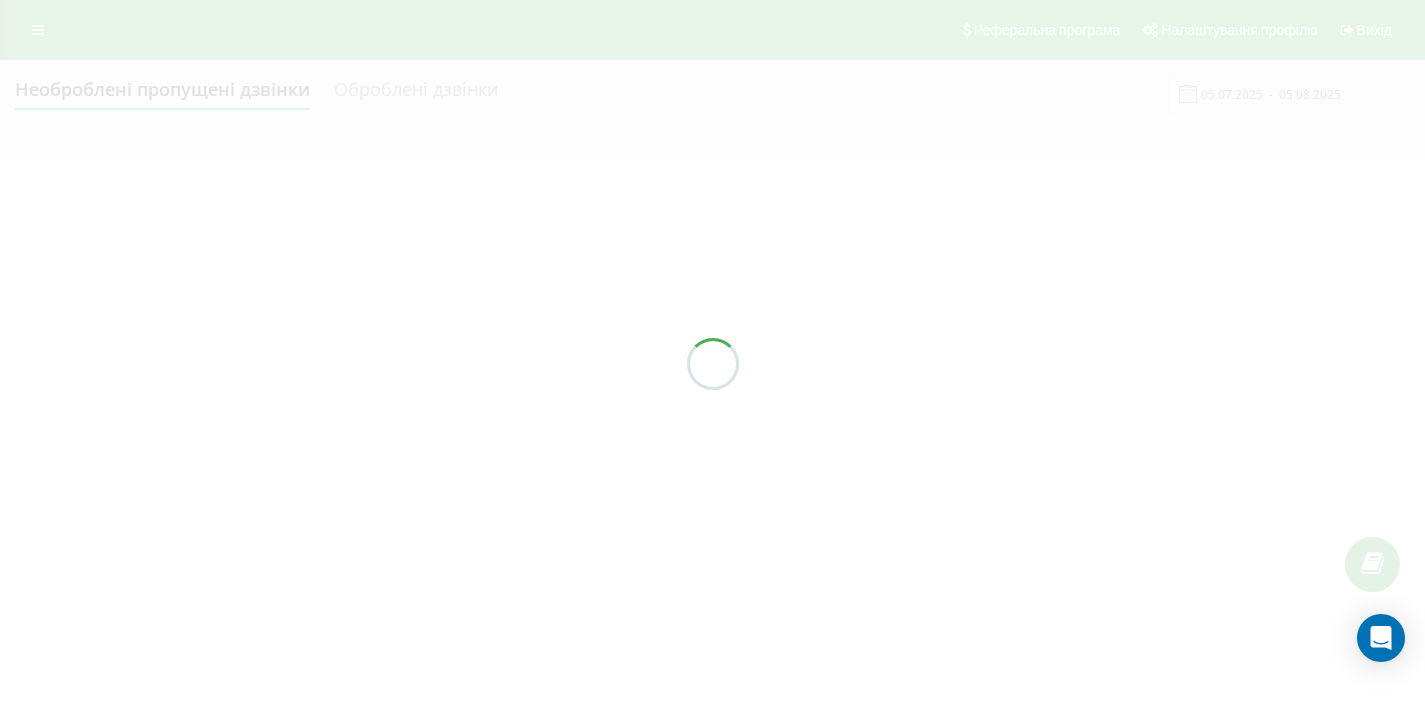 scroll, scrollTop: 0, scrollLeft: 0, axis: both 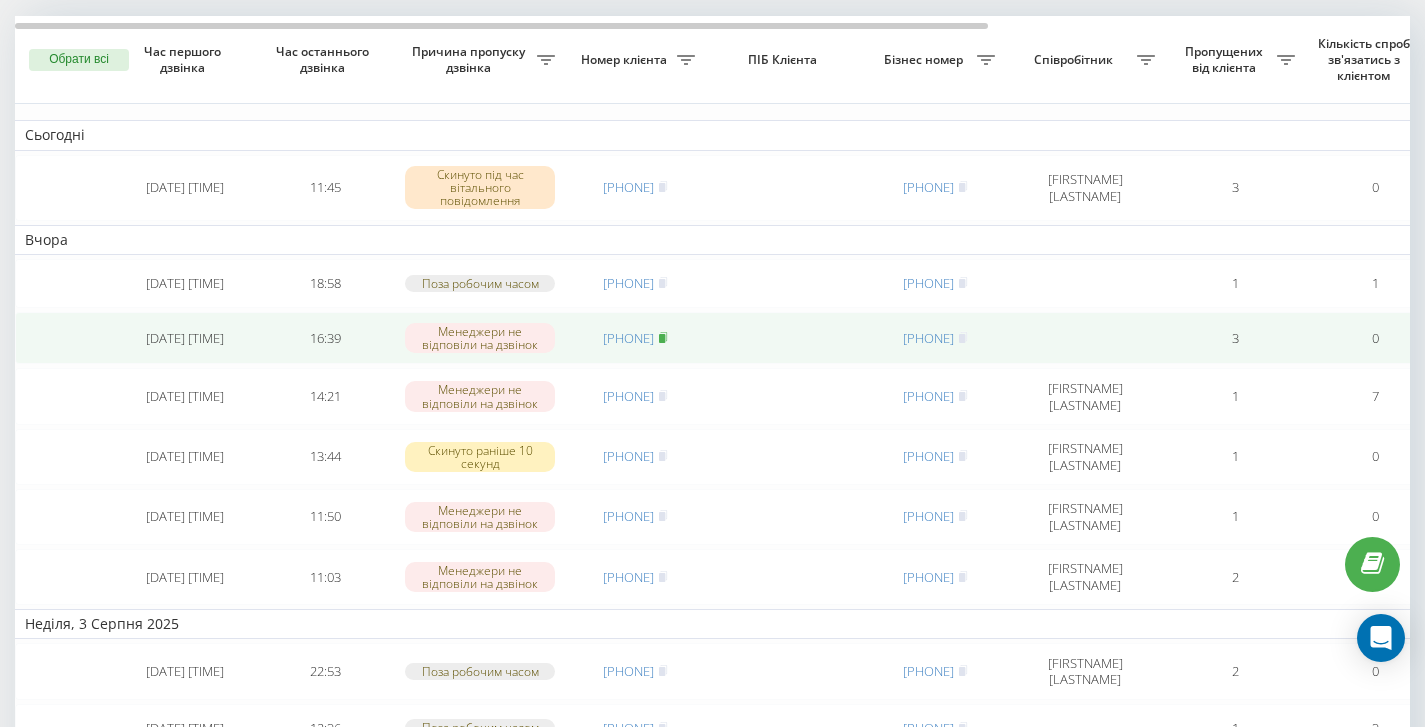 click 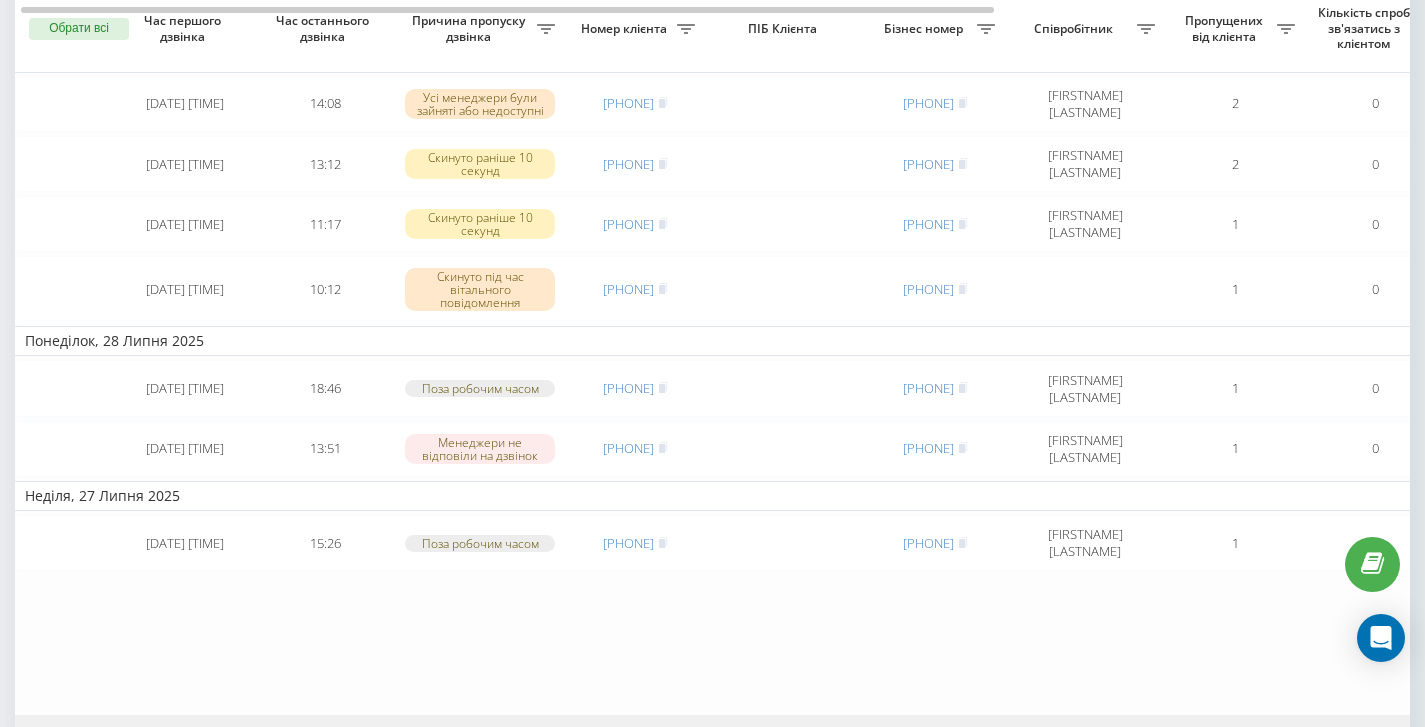 scroll, scrollTop: 1476, scrollLeft: 0, axis: vertical 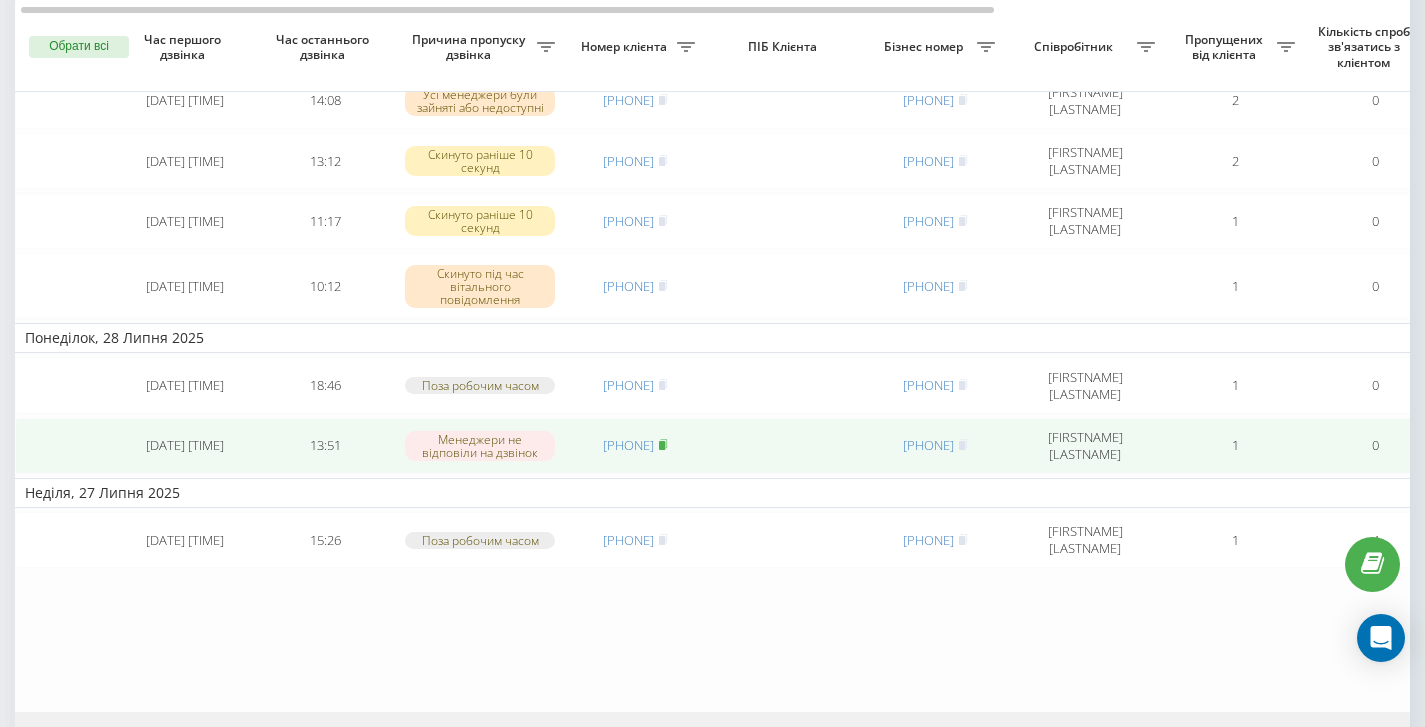 click 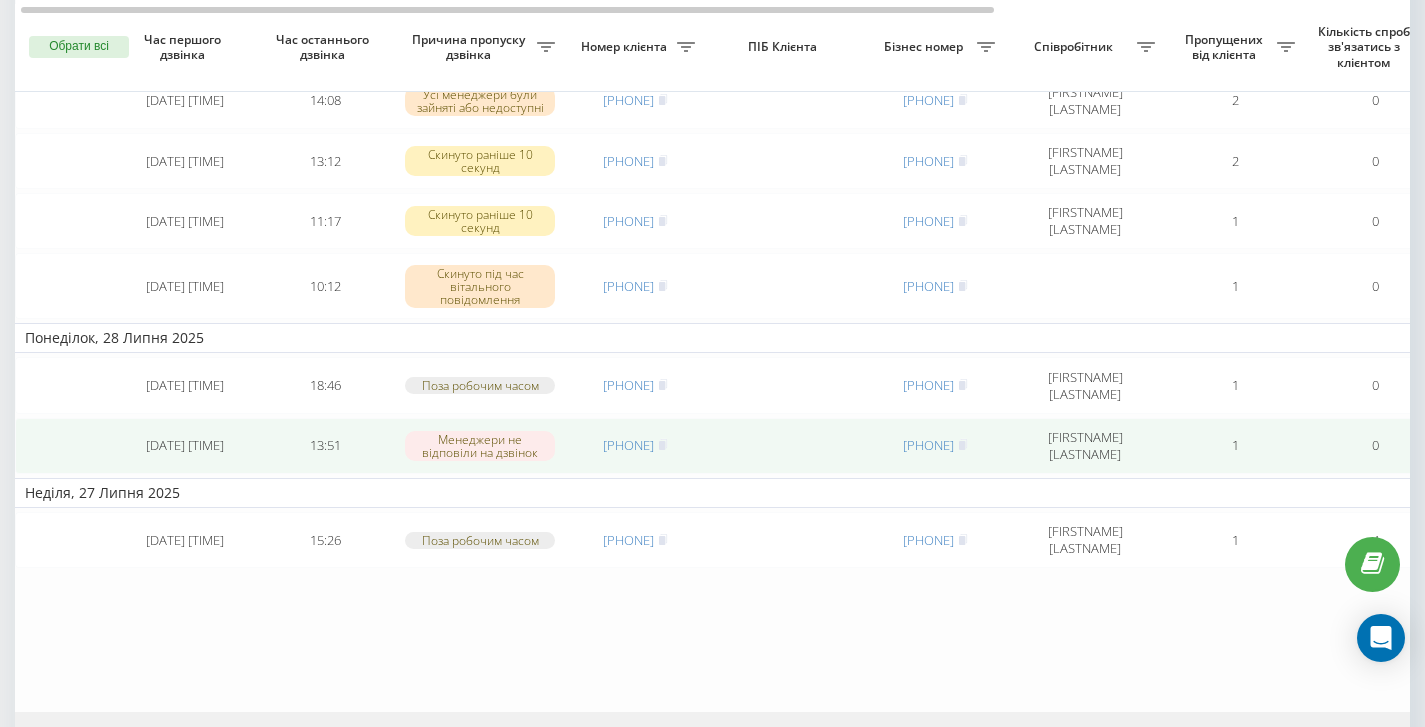 click at bounding box center (785, 446) 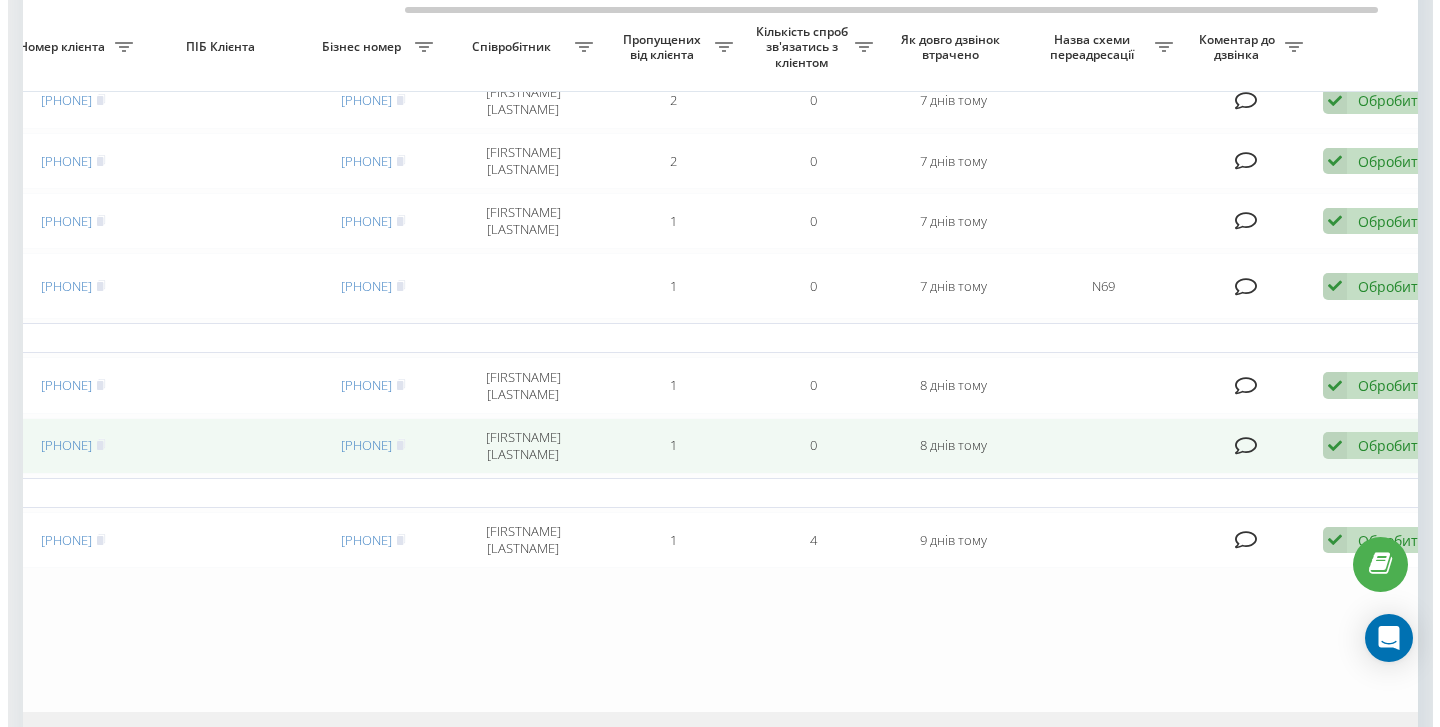 scroll, scrollTop: 0, scrollLeft: 605, axis: horizontal 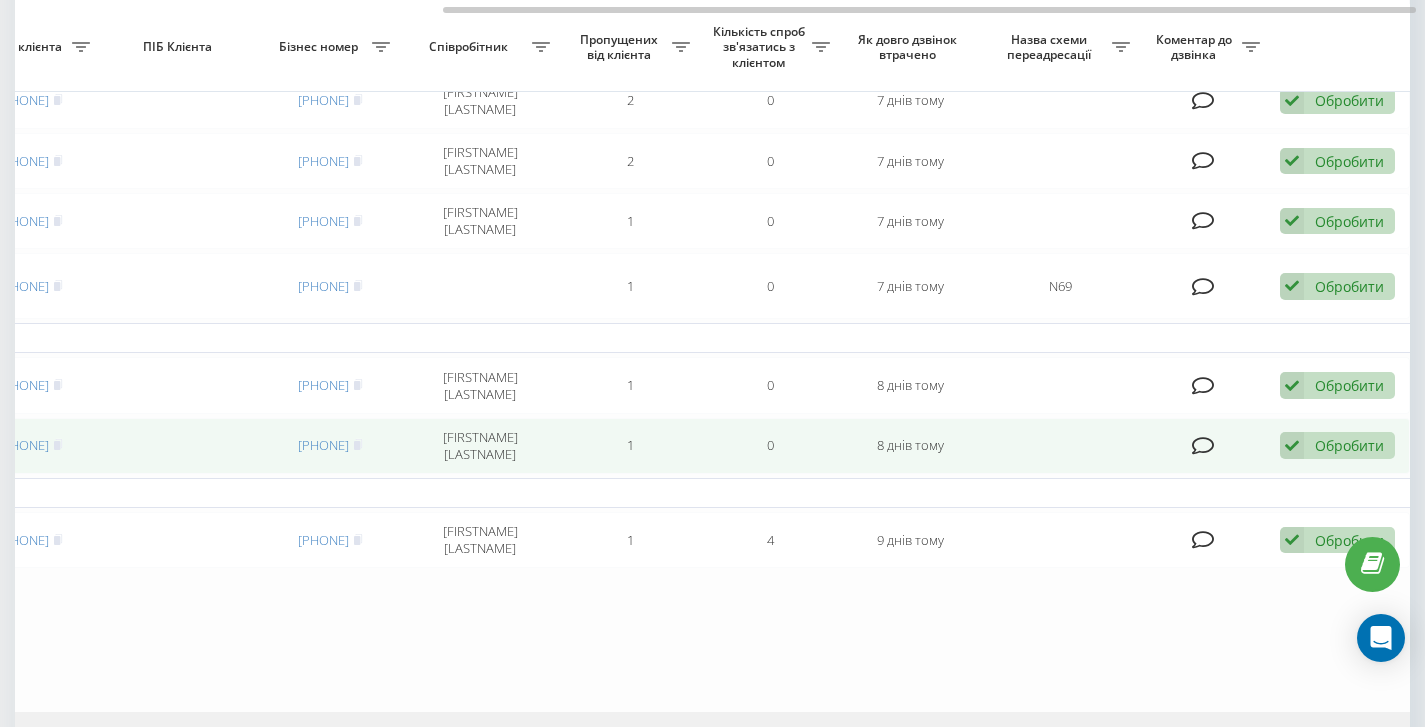 click on "Обробити Не вдалося зв'язатися Зв'язався з клієнтом за допомогою іншого каналу Клієнт передзвонив сам з іншого номера Інший варіант" at bounding box center (1337, 445) 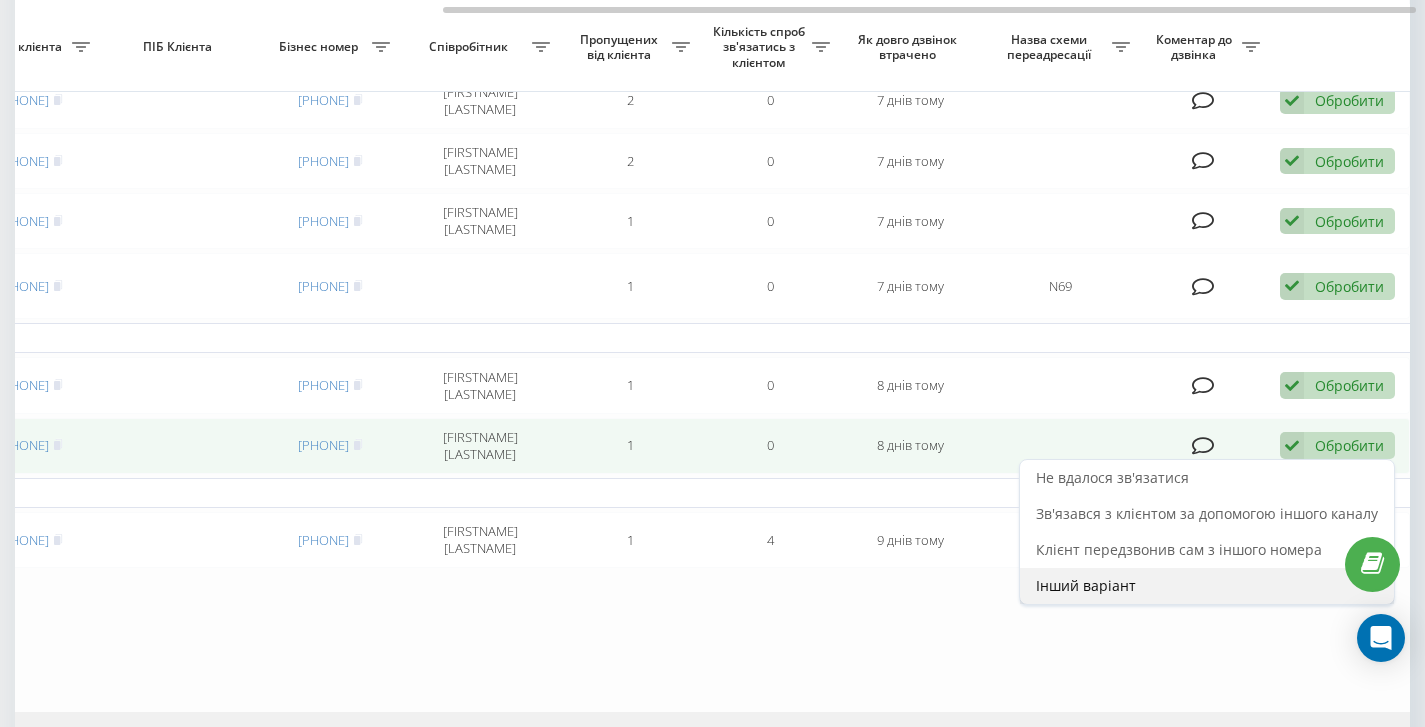 click on "Інший варіант" at bounding box center [1086, 585] 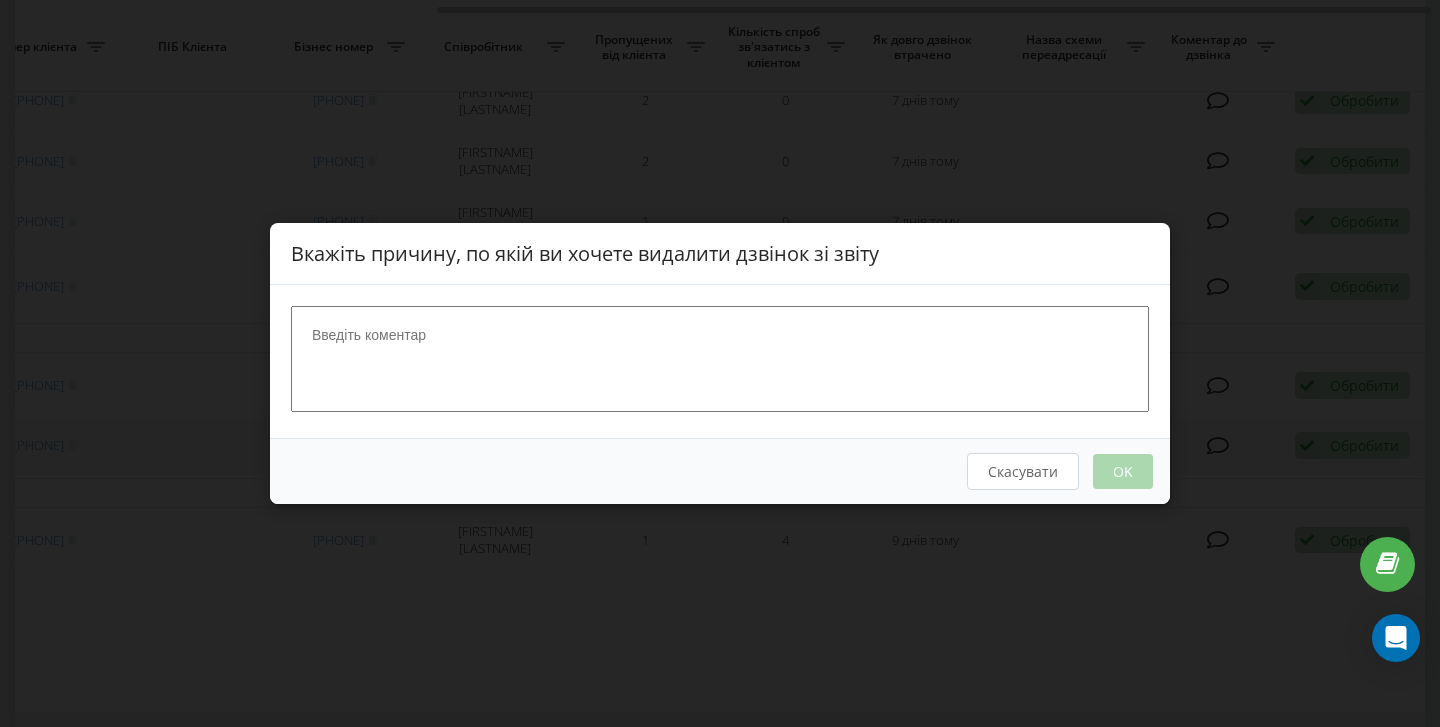scroll, scrollTop: 0, scrollLeft: 590, axis: horizontal 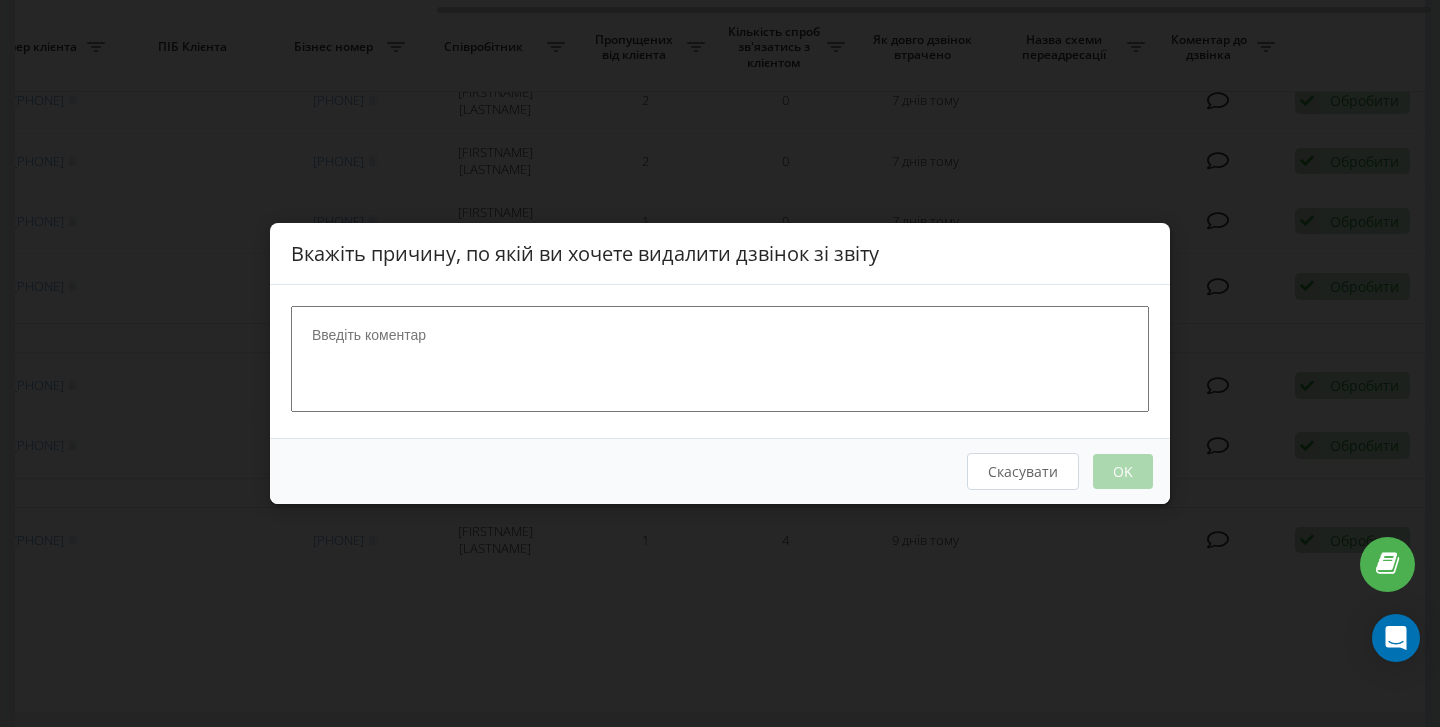 click at bounding box center [720, 359] 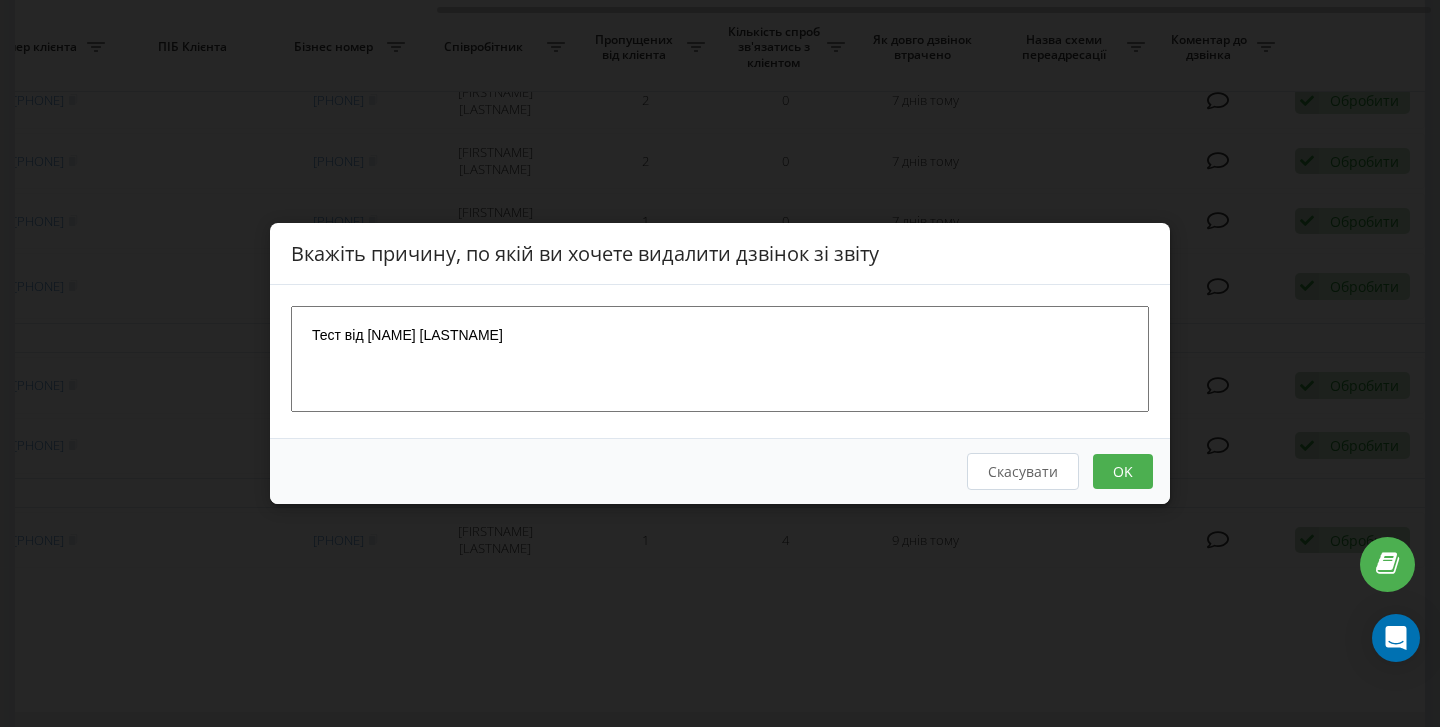 type on "Тест від Анастасії Журук" 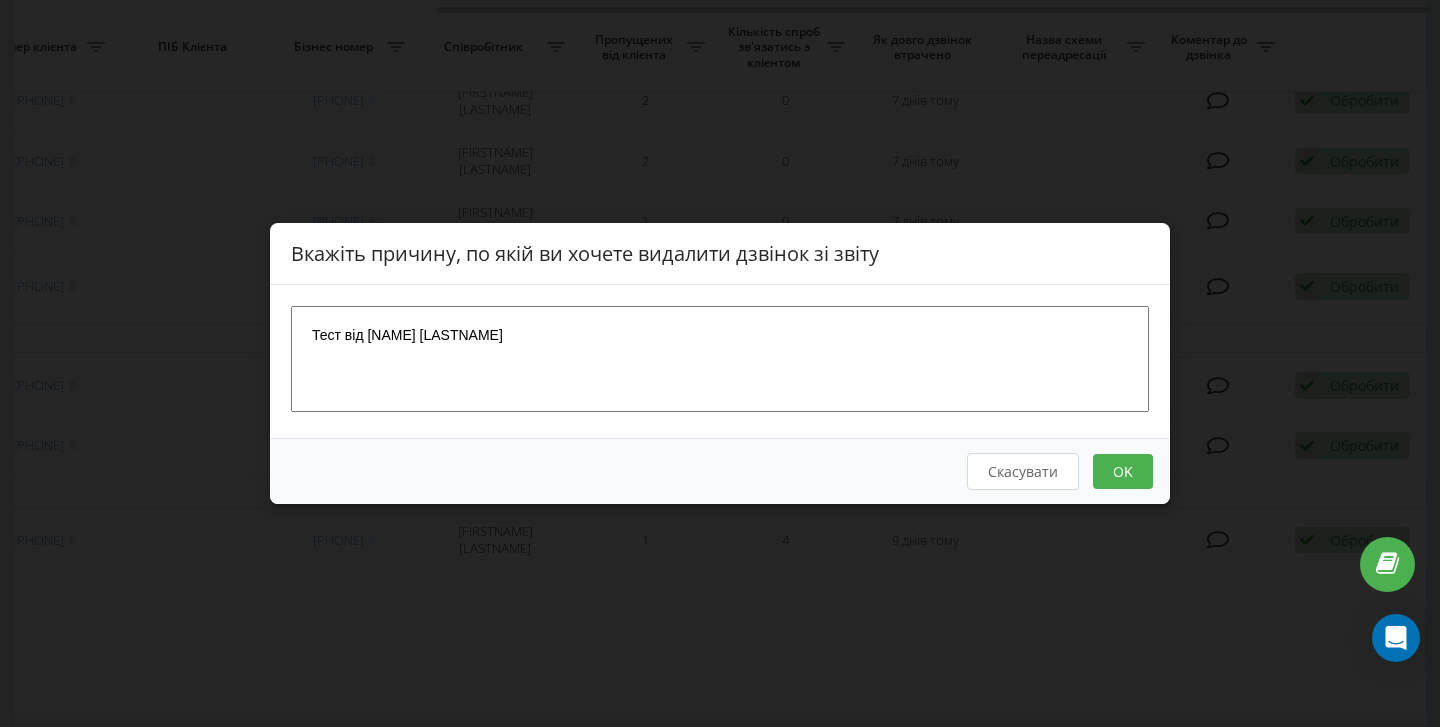 click on "OK" at bounding box center [1123, 471] 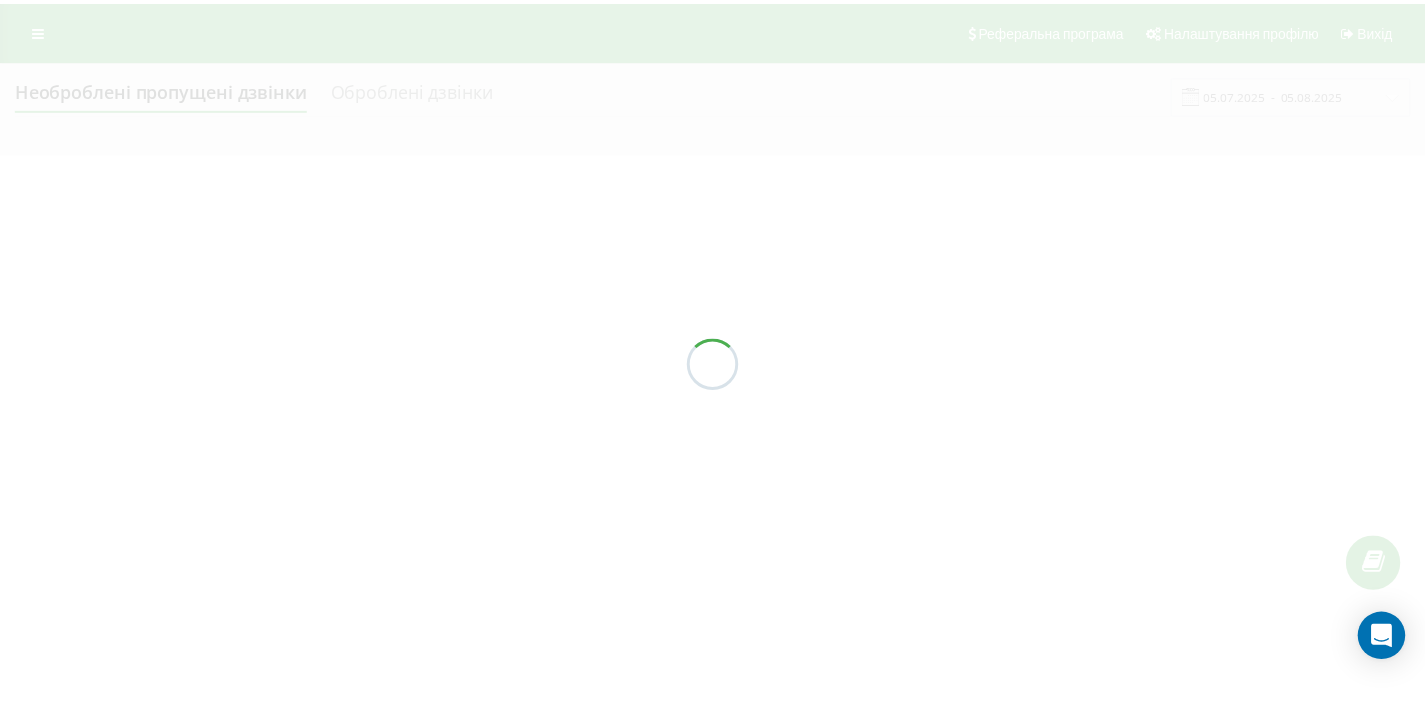 scroll, scrollTop: 0, scrollLeft: 0, axis: both 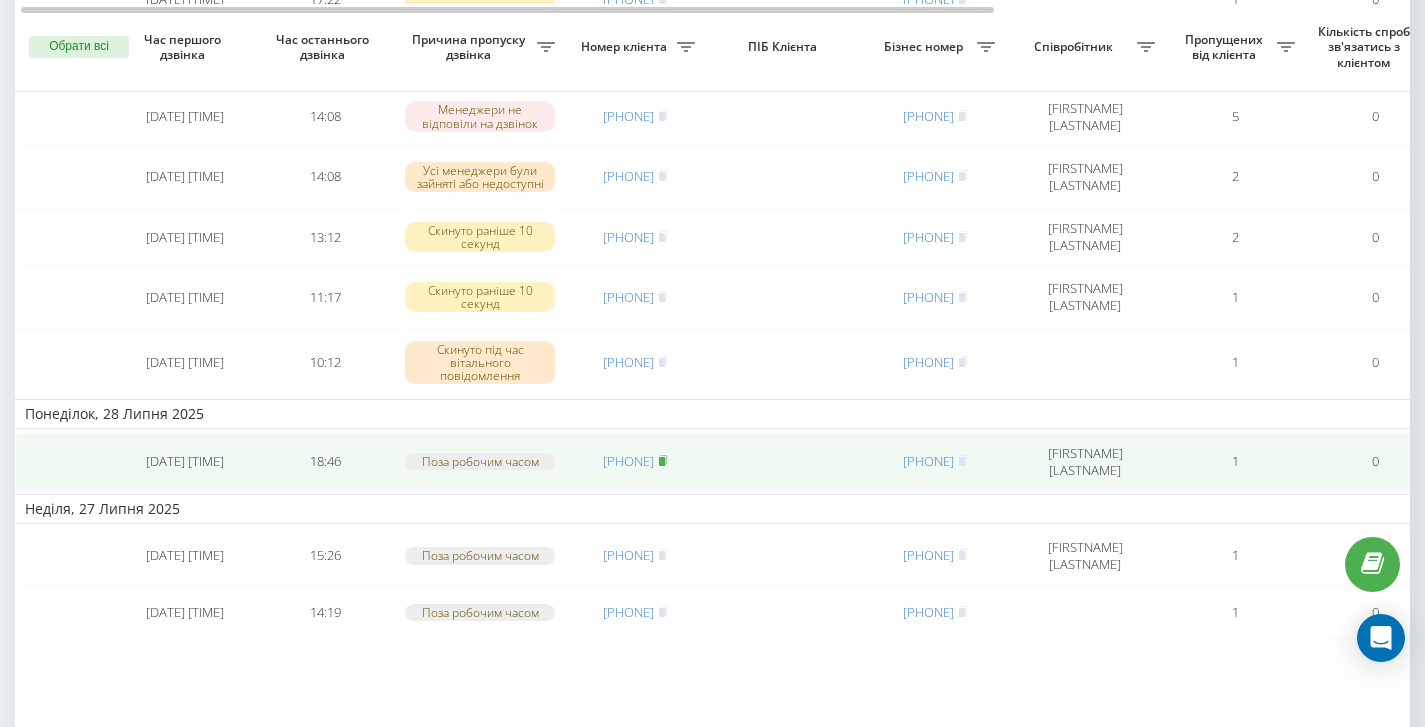 click 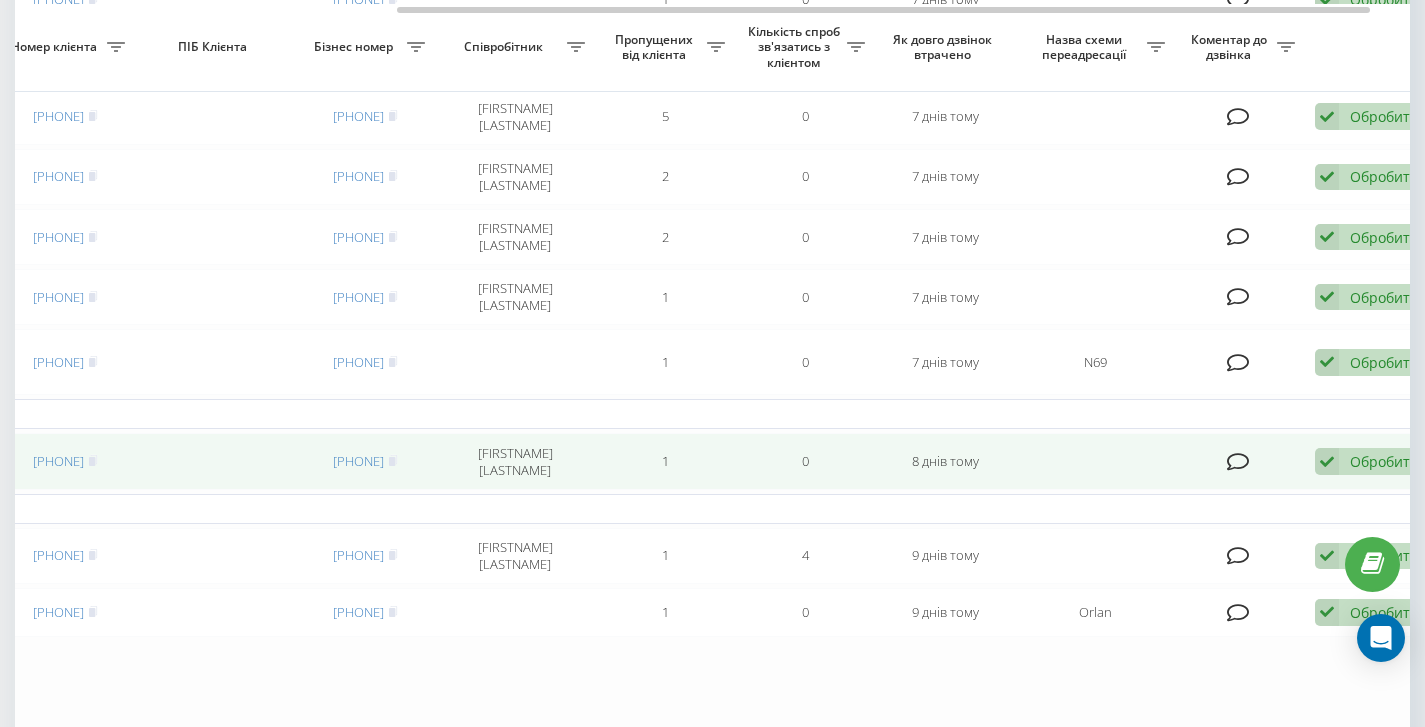 scroll, scrollTop: 0, scrollLeft: 605, axis: horizontal 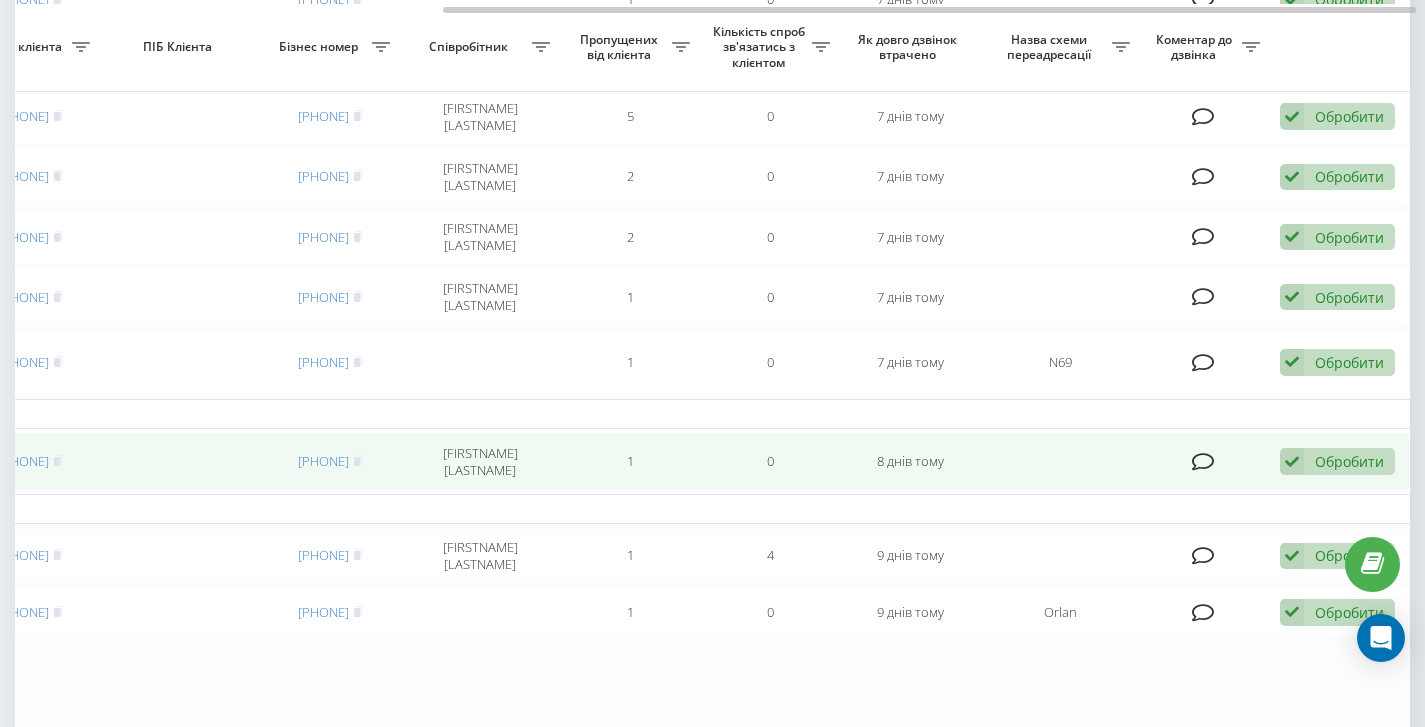 click on "Обробити" at bounding box center [1349, 461] 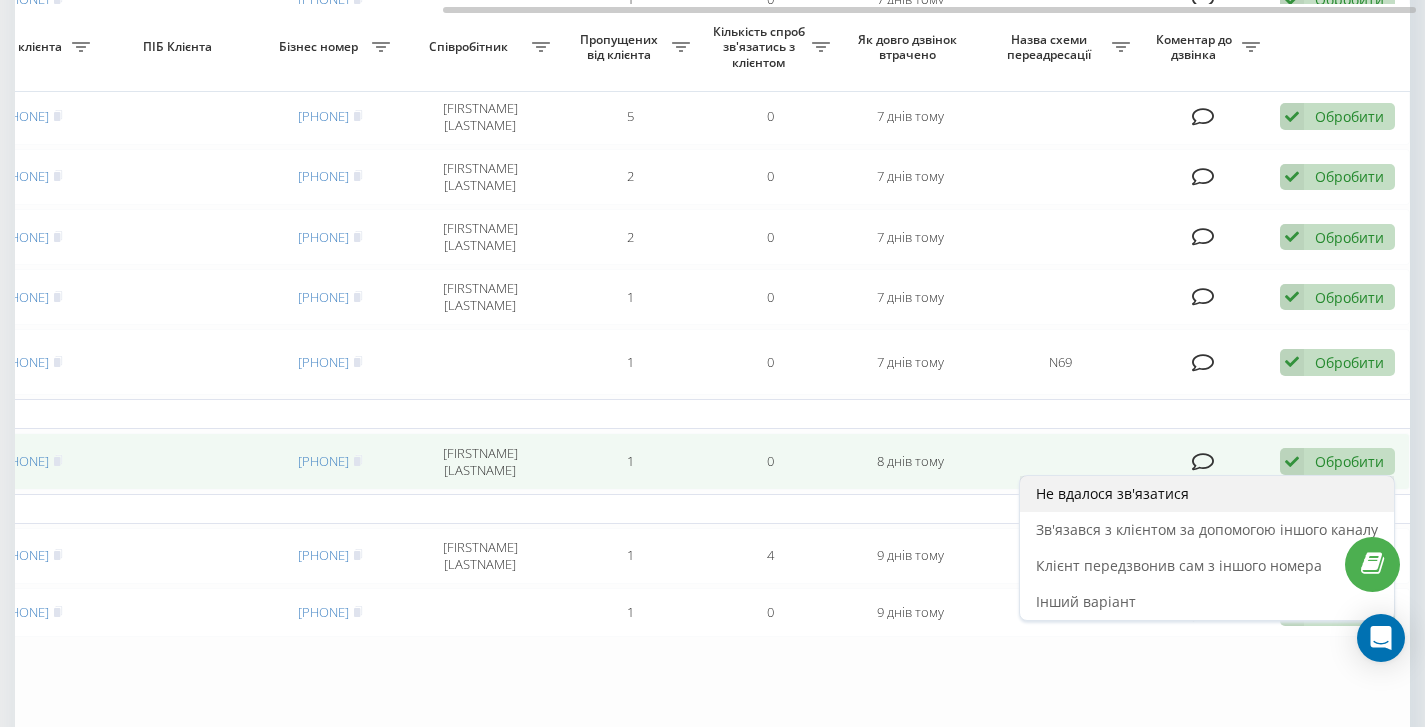 click on "Не вдалося зв'язатися" at bounding box center [1112, 493] 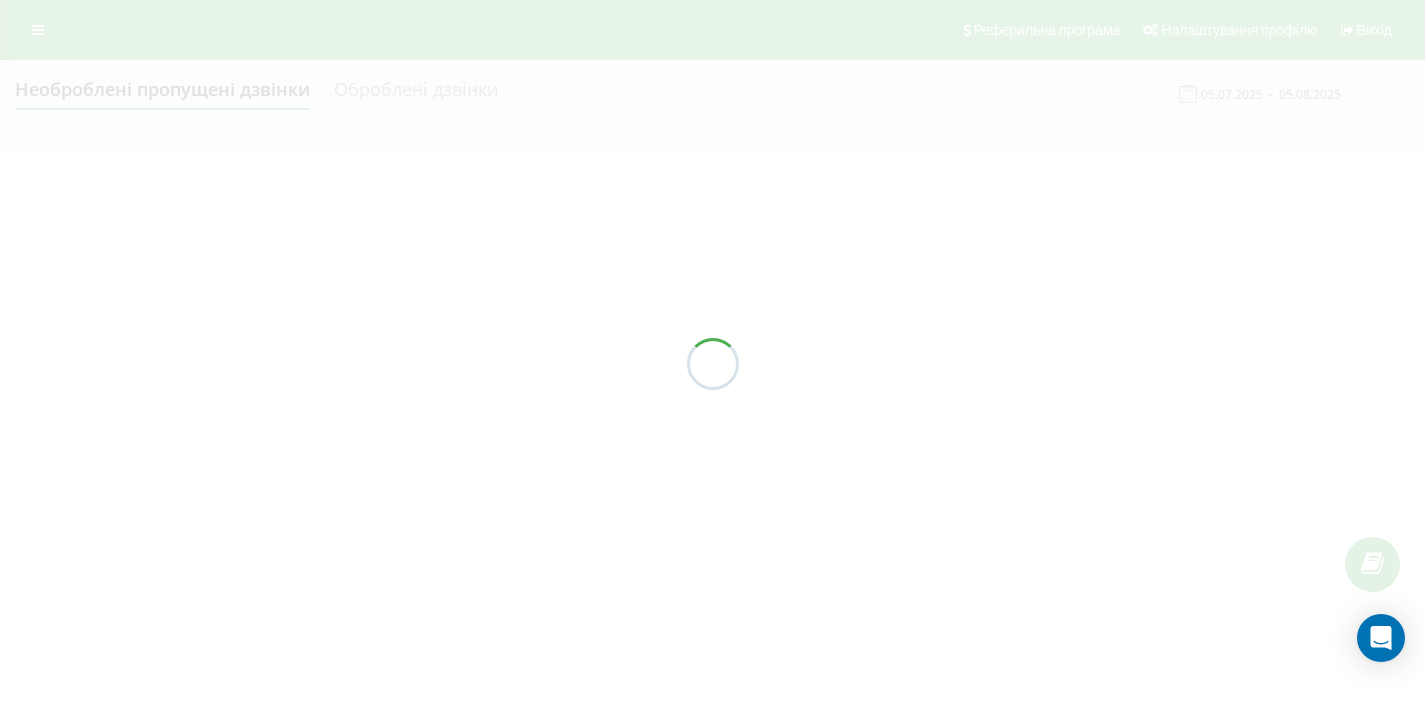 scroll, scrollTop: 0, scrollLeft: 0, axis: both 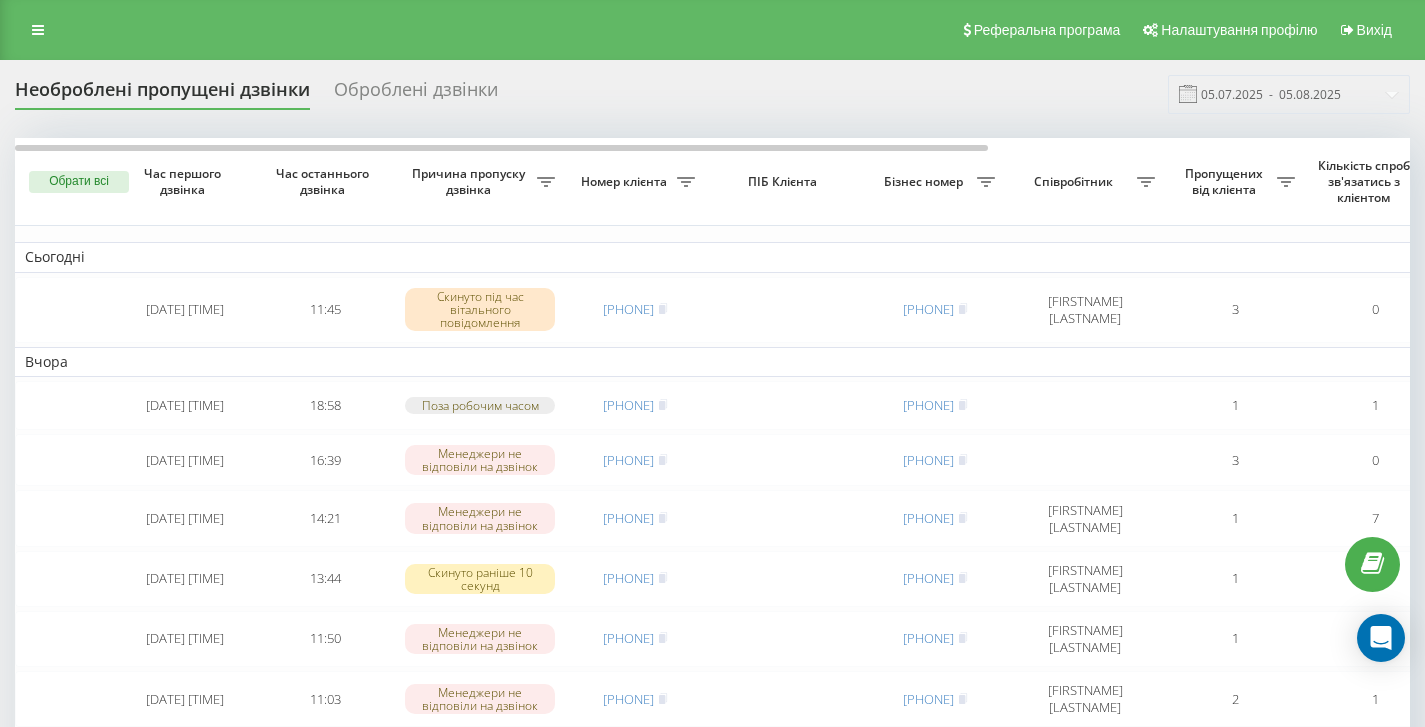 click on "Реферальна програма Налаштування профілю Вихід" at bounding box center (712, 30) 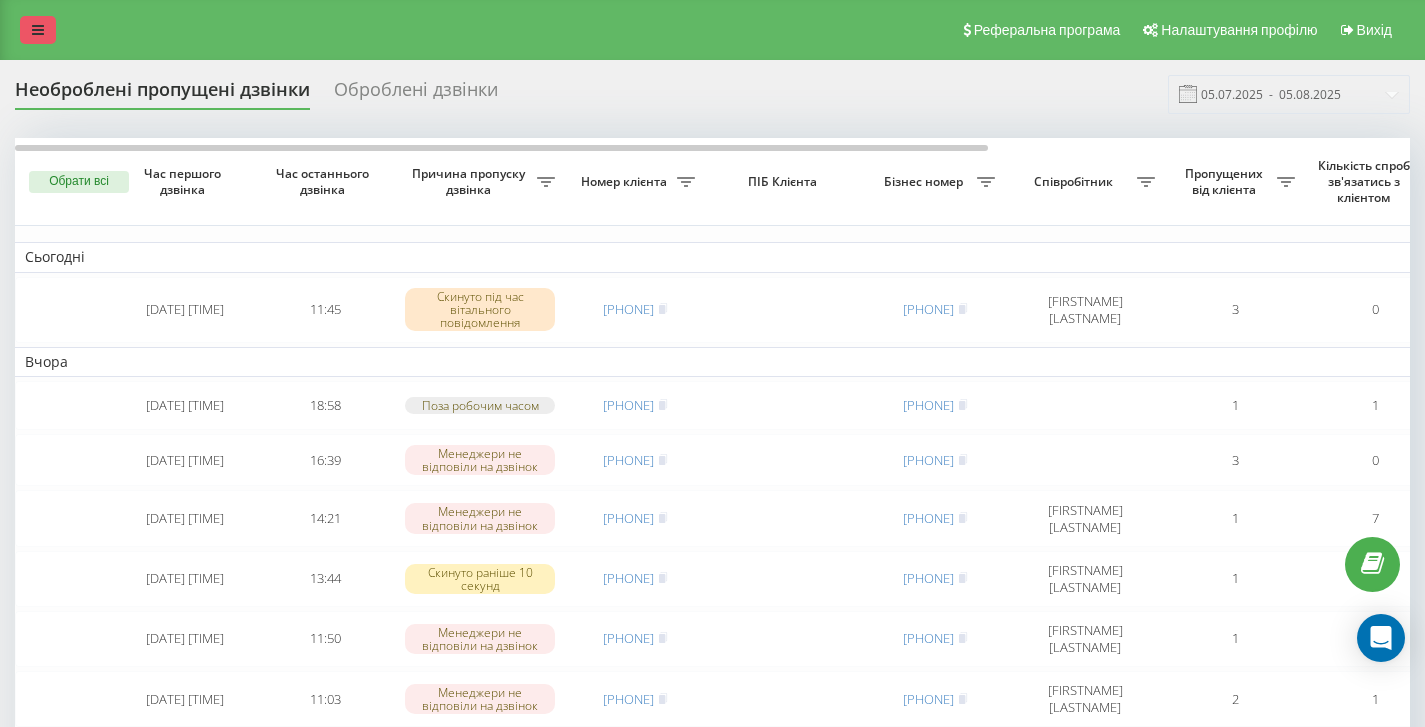click at bounding box center [38, 30] 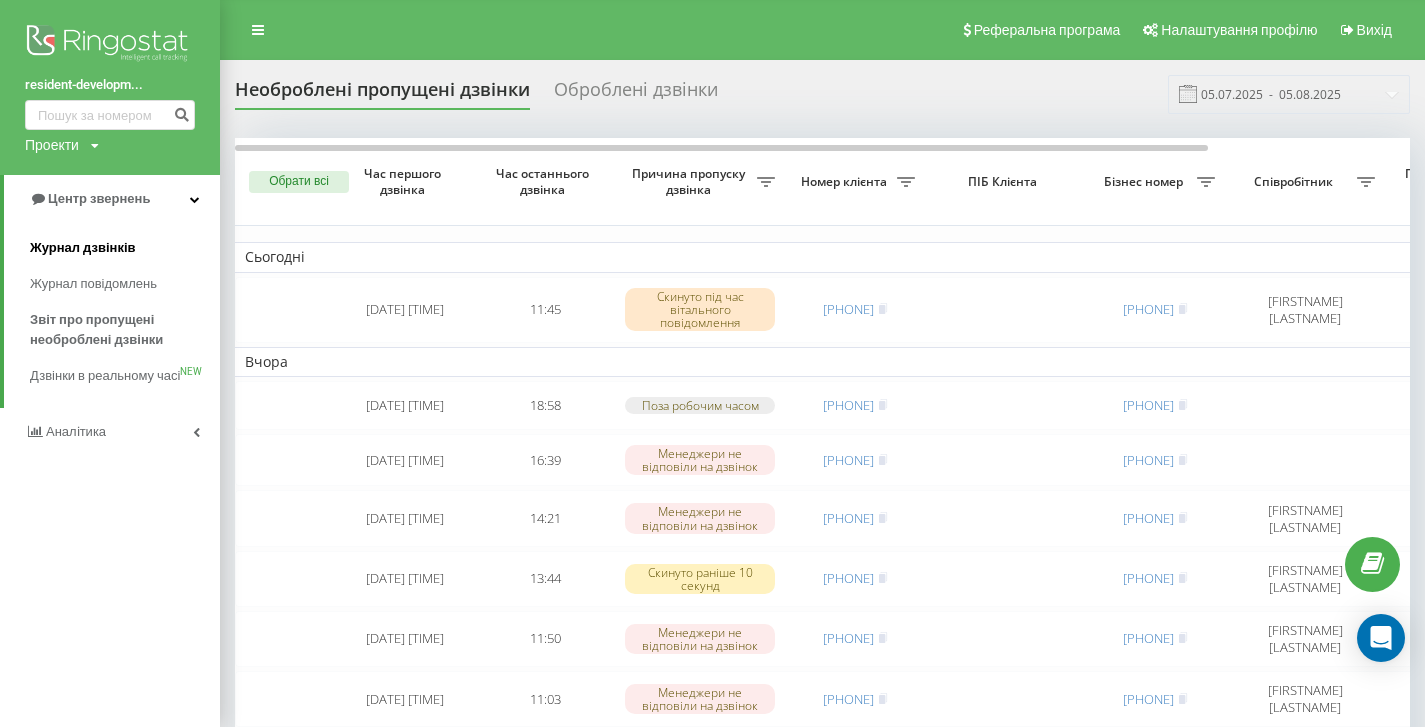 click on "Журнал дзвінків" at bounding box center [83, 248] 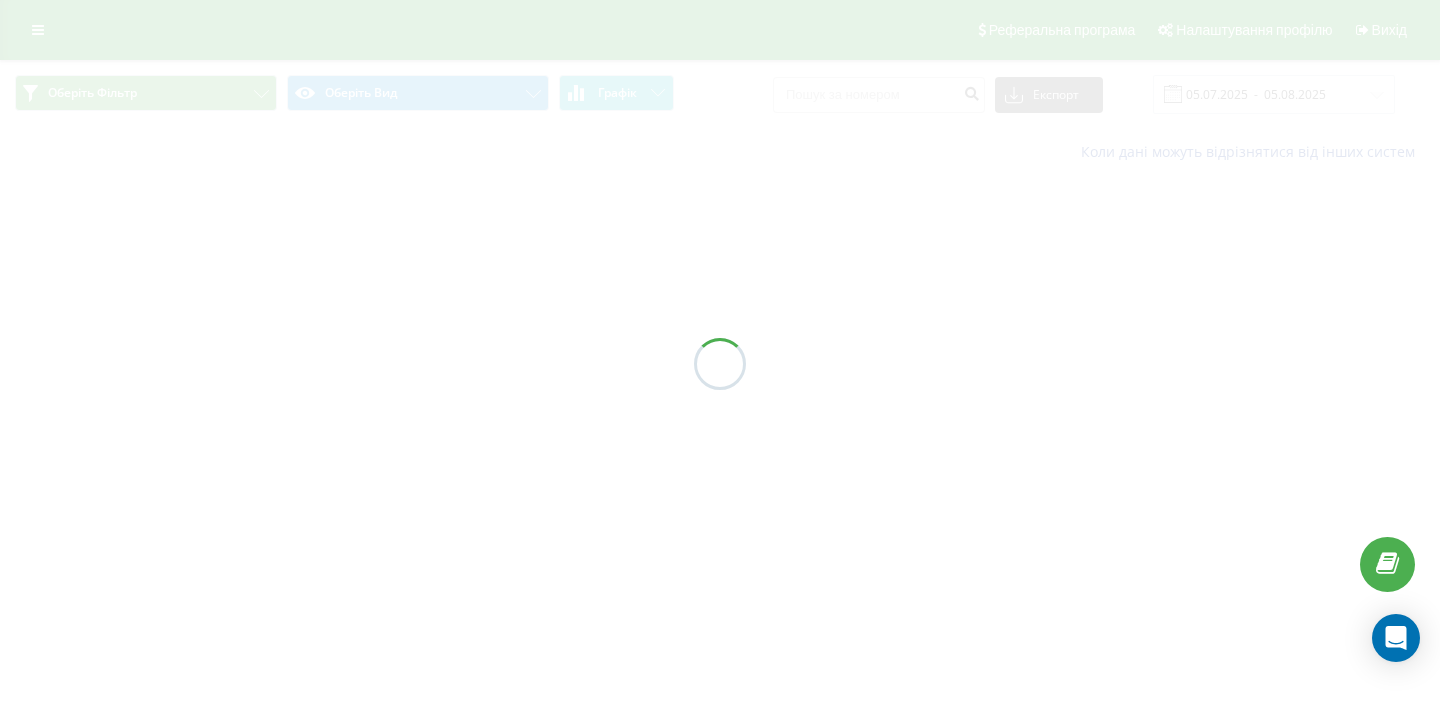 scroll, scrollTop: 0, scrollLeft: 0, axis: both 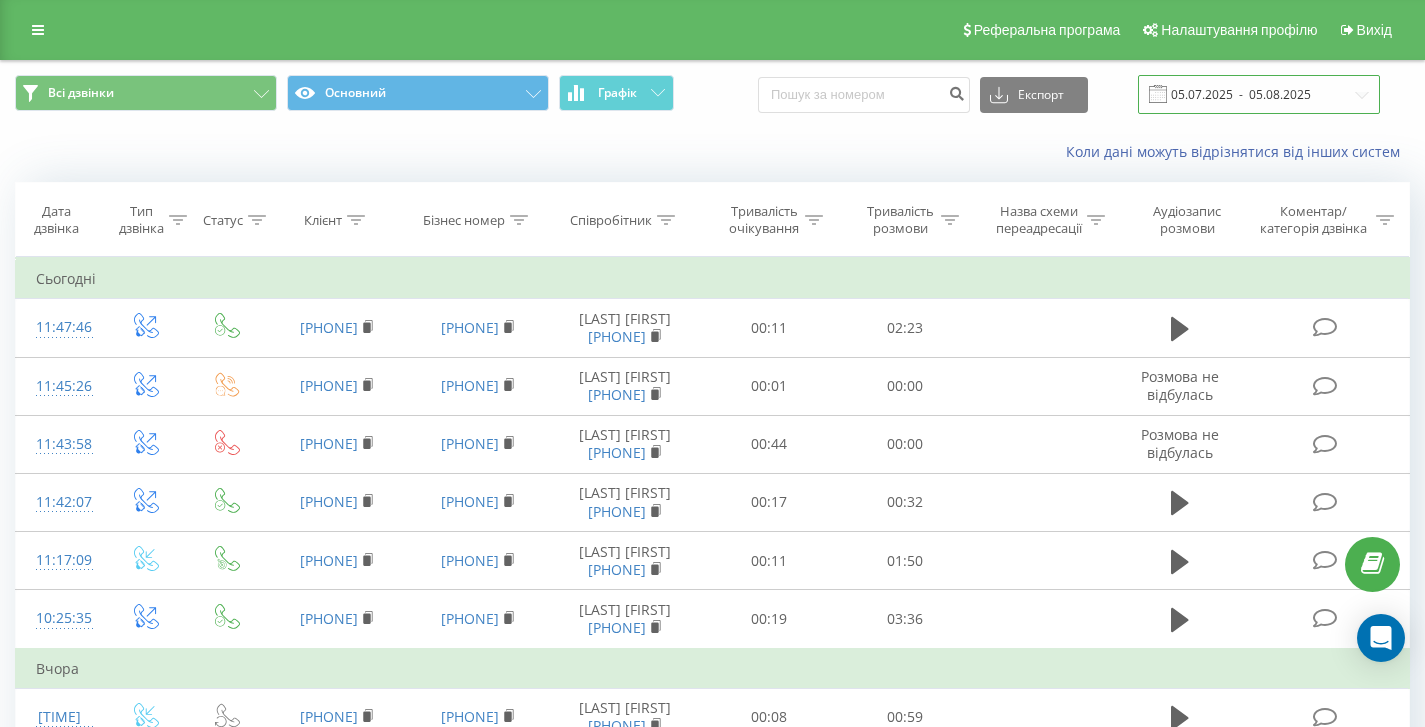 click on "05.07.2025  -  05.08.2025" at bounding box center (1259, 94) 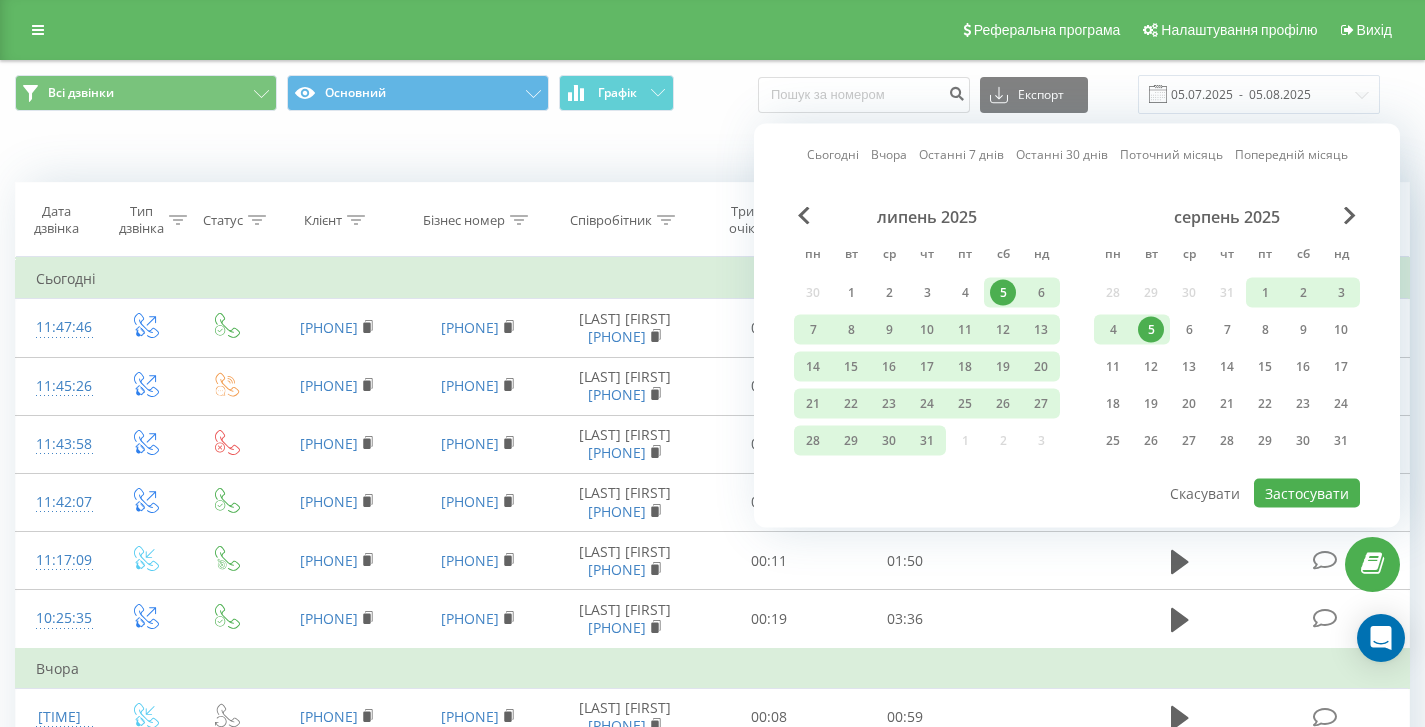 click on "5" at bounding box center [1151, 330] 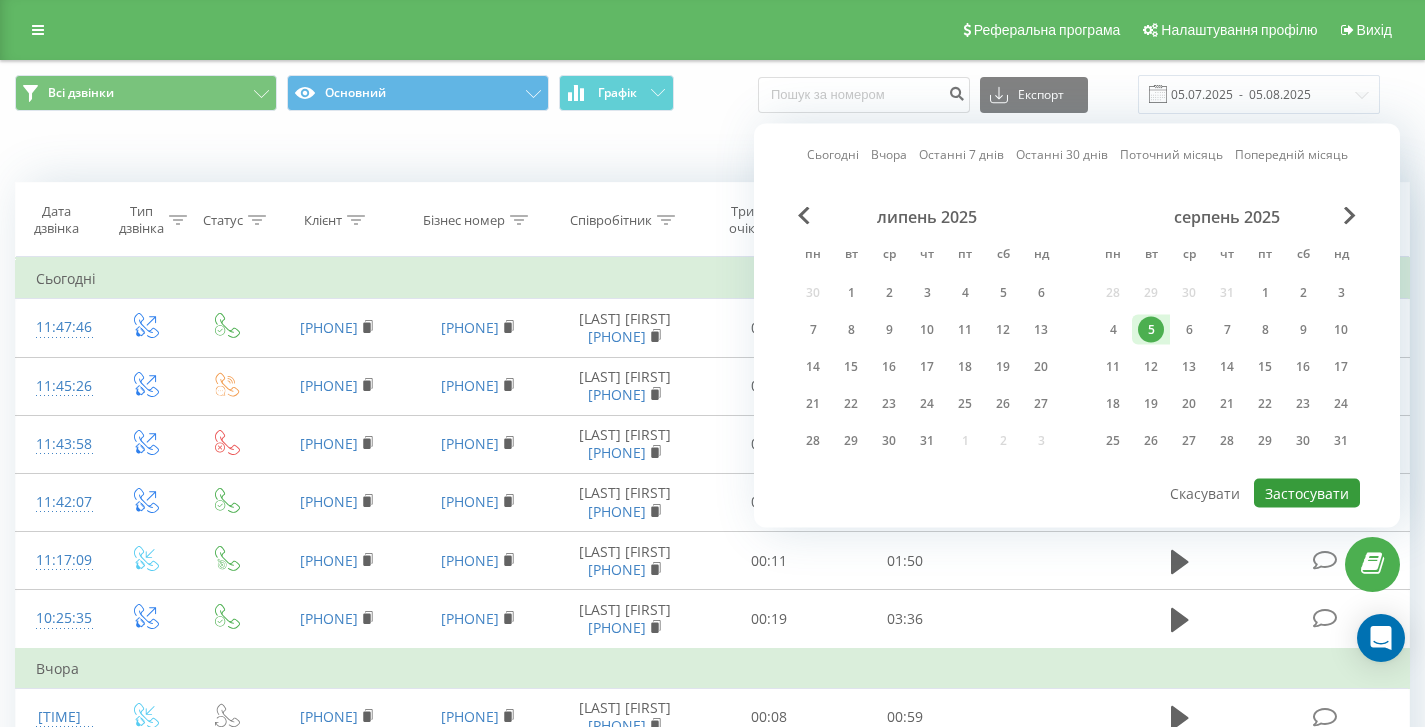 click on "Застосувати" at bounding box center (1307, 493) 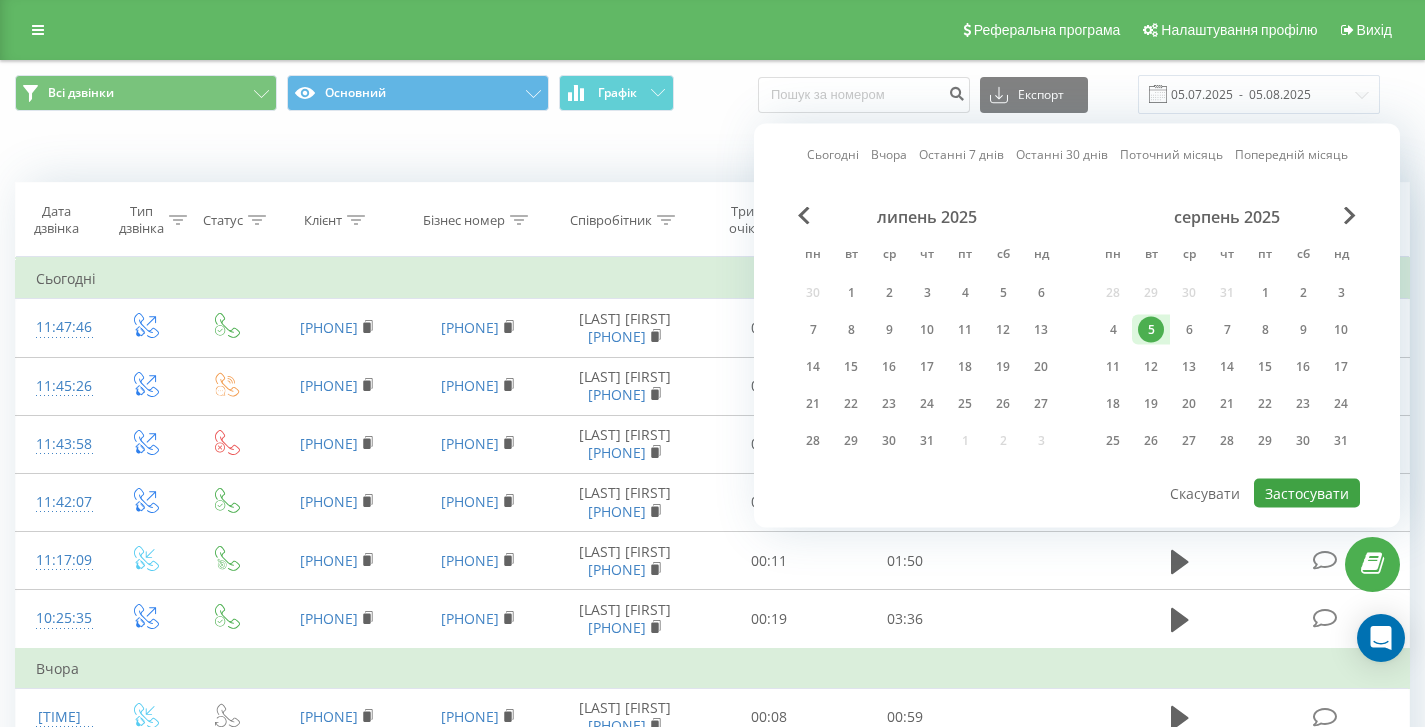 type on "05.08.2025  -  05.08.2025" 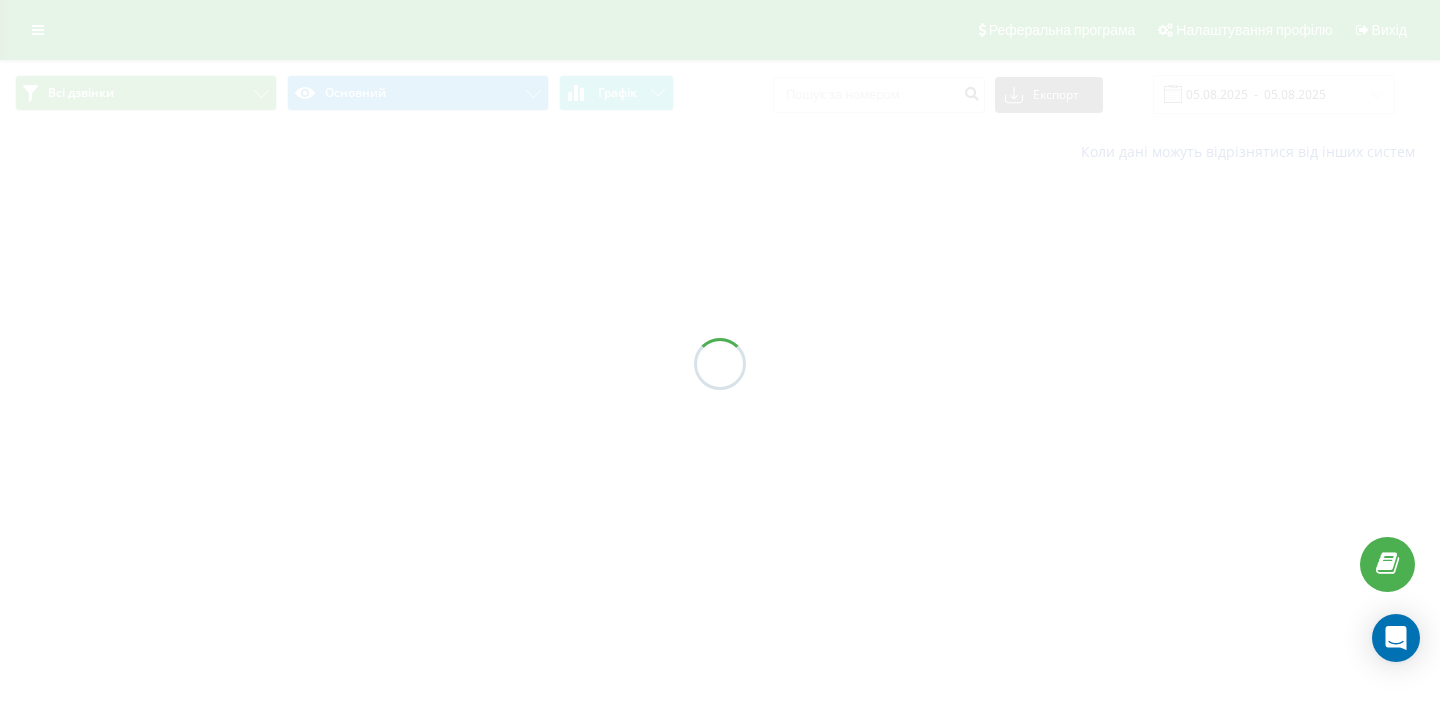 scroll, scrollTop: 0, scrollLeft: 0, axis: both 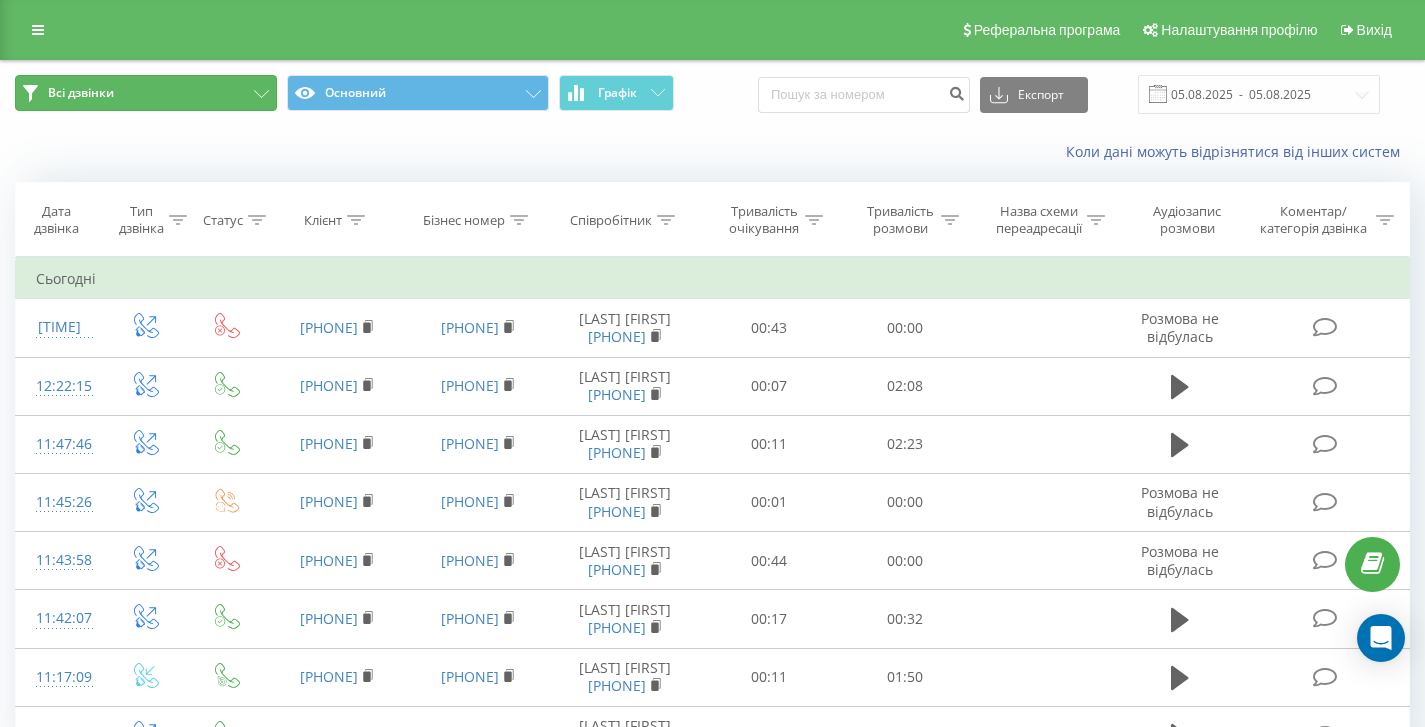 click on "Всі дзвінки" at bounding box center [146, 93] 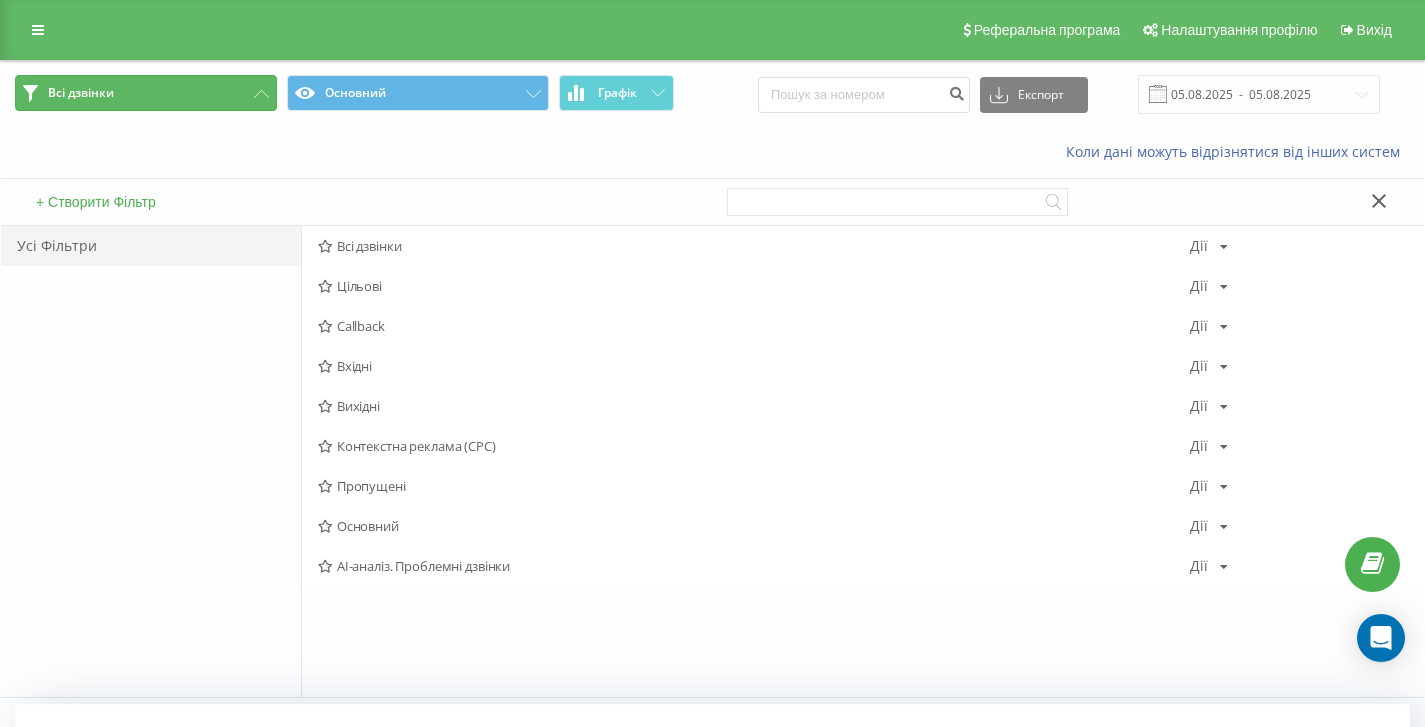 click on "Всі дзвінки" at bounding box center (146, 93) 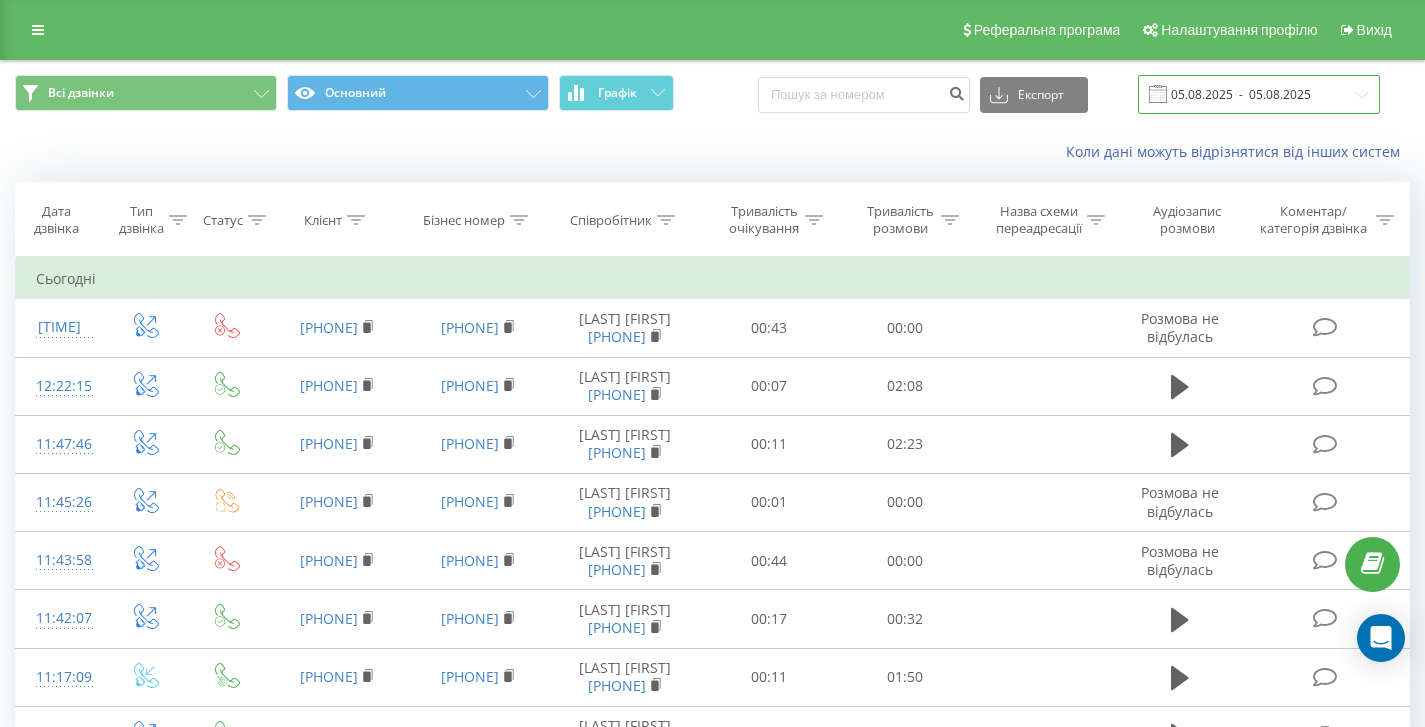 click on "05.08.2025  -  05.08.2025" at bounding box center (1259, 94) 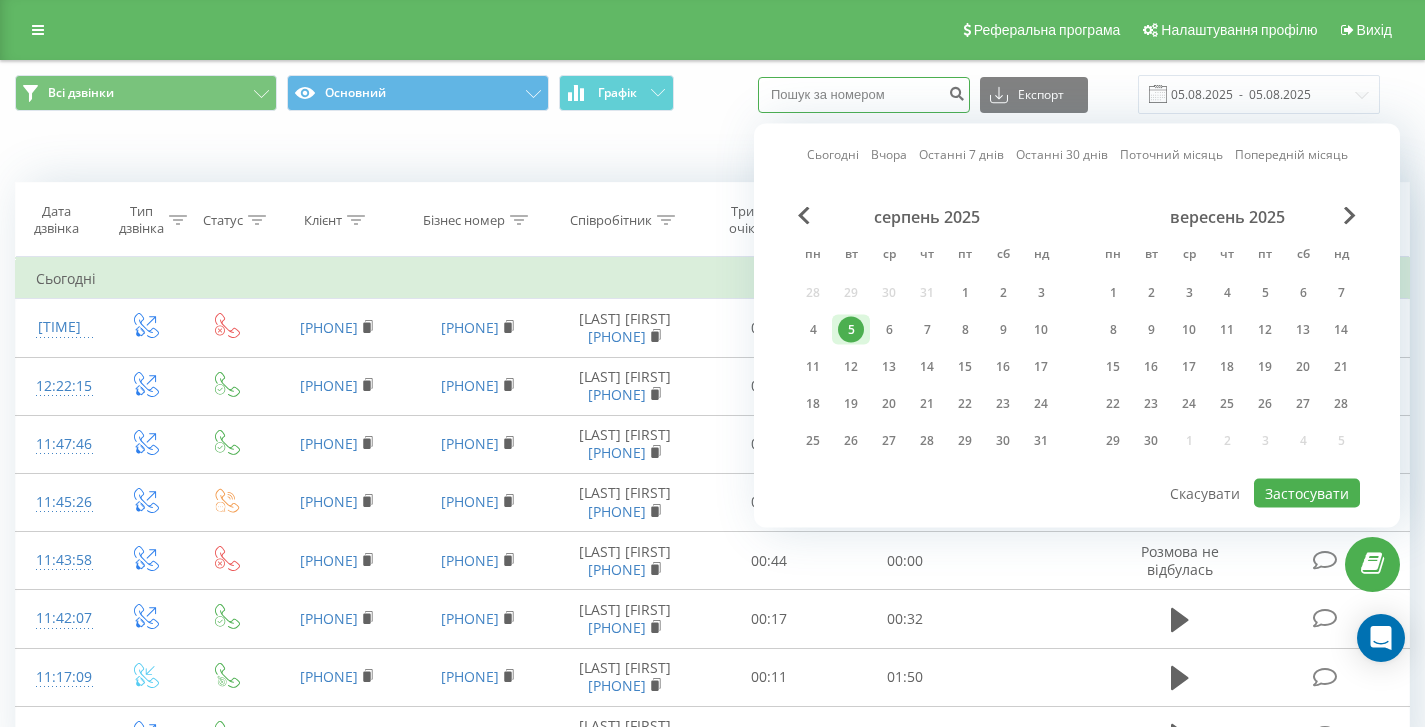 click at bounding box center (864, 95) 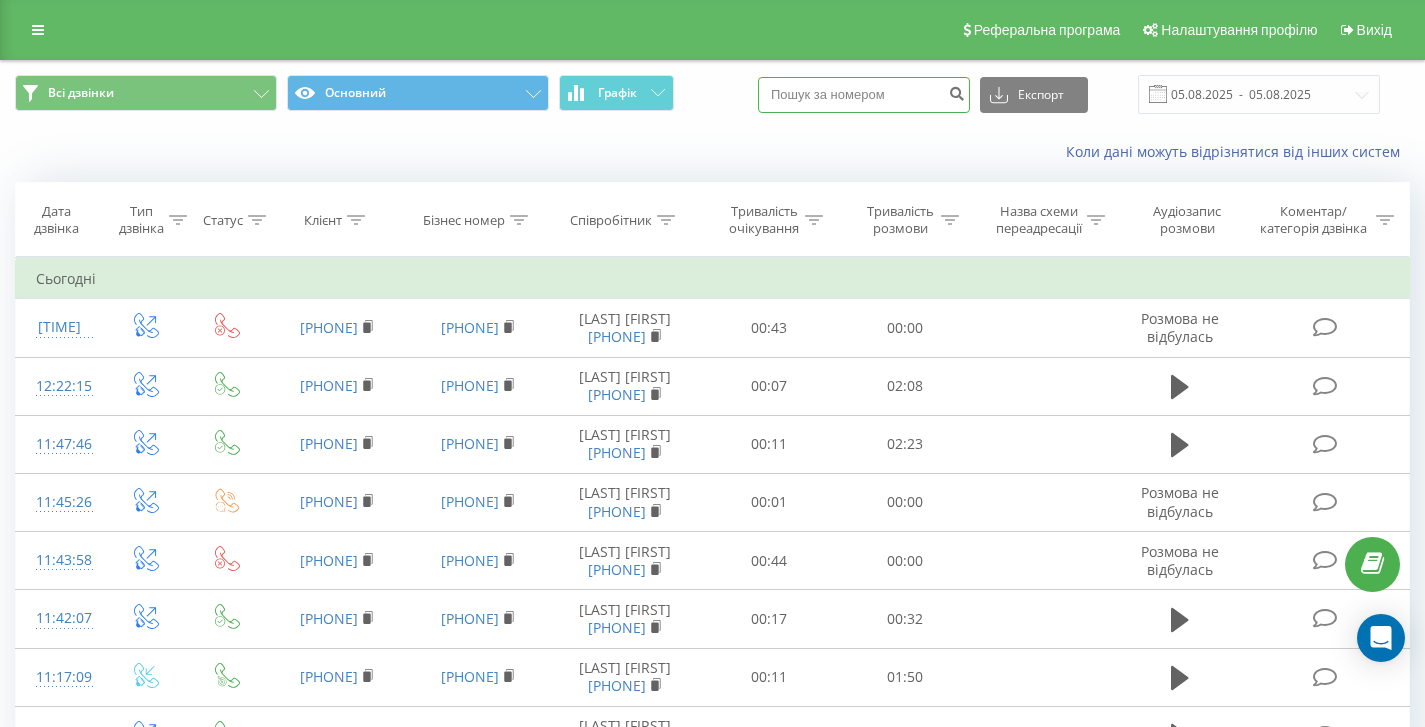 paste on "[PHONE]" 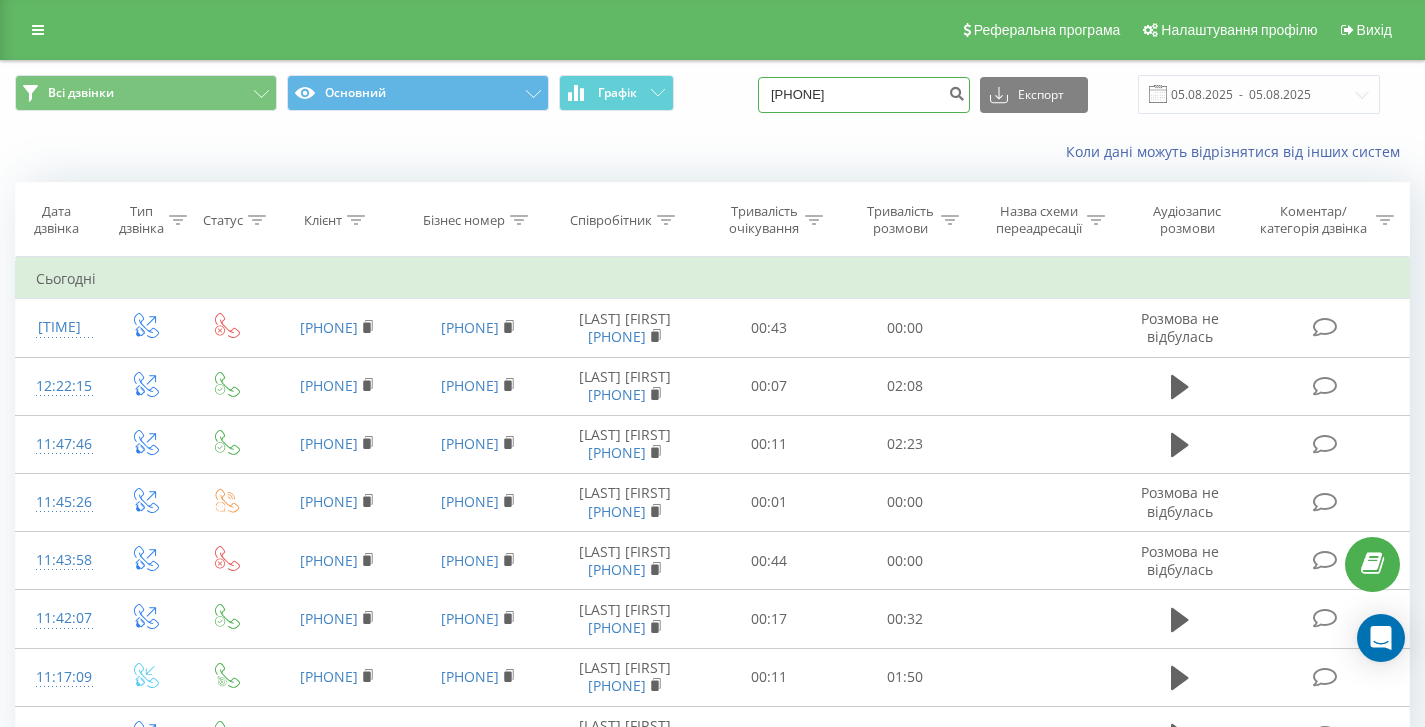 type on "[PHONE]" 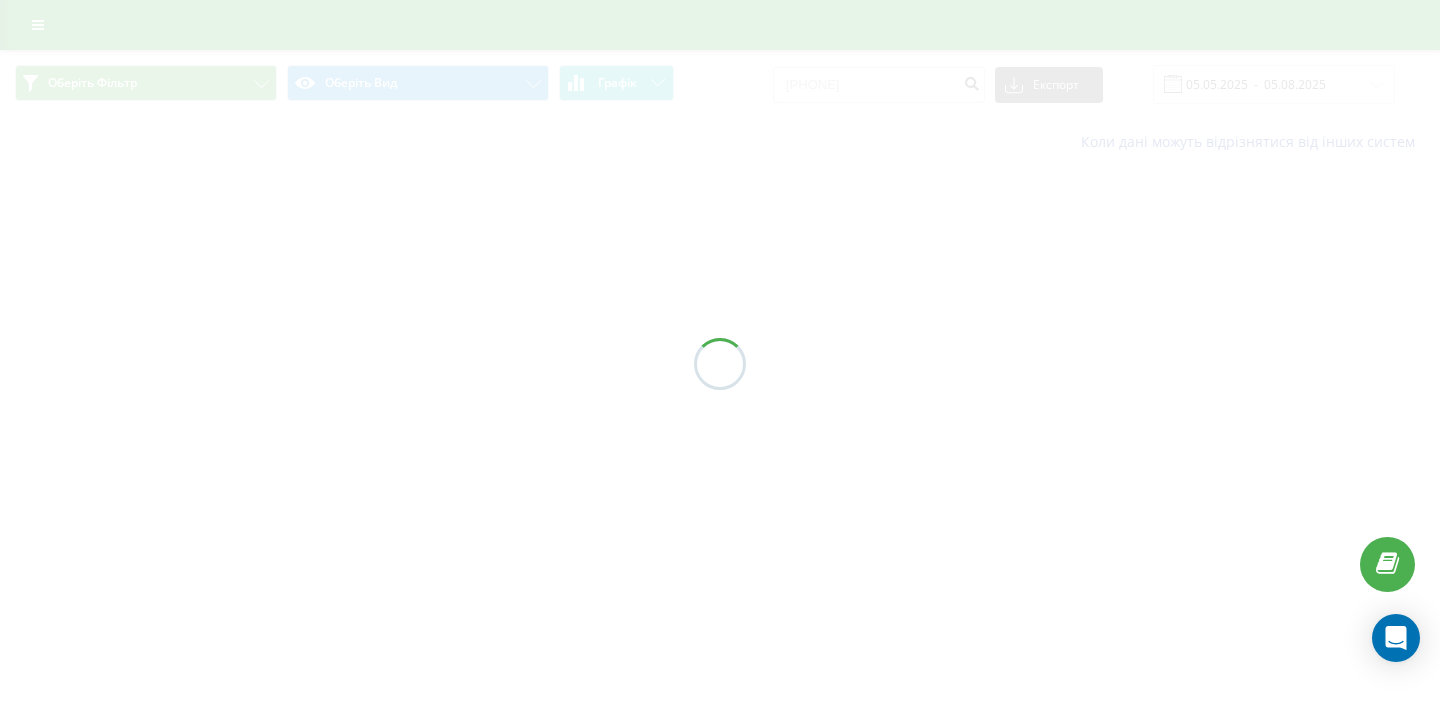 scroll, scrollTop: 0, scrollLeft: 0, axis: both 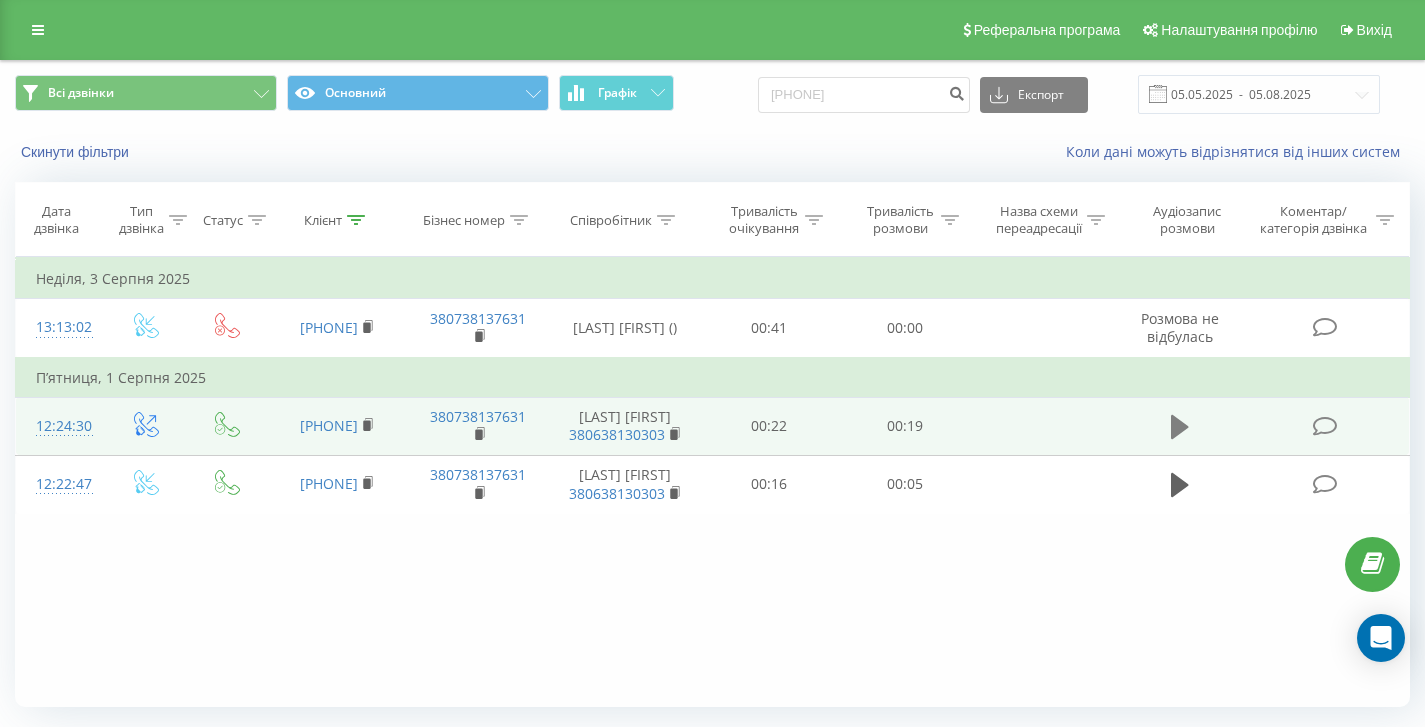 click 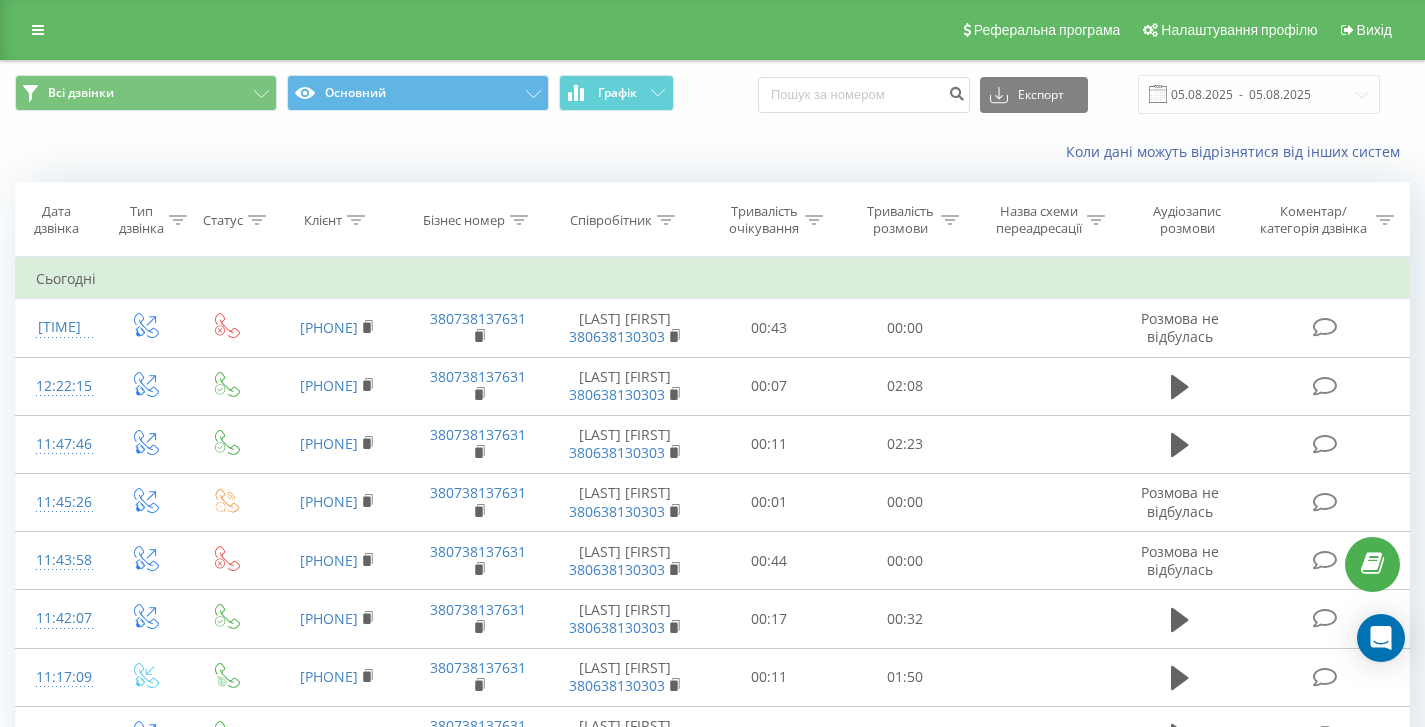 scroll, scrollTop: 0, scrollLeft: 0, axis: both 